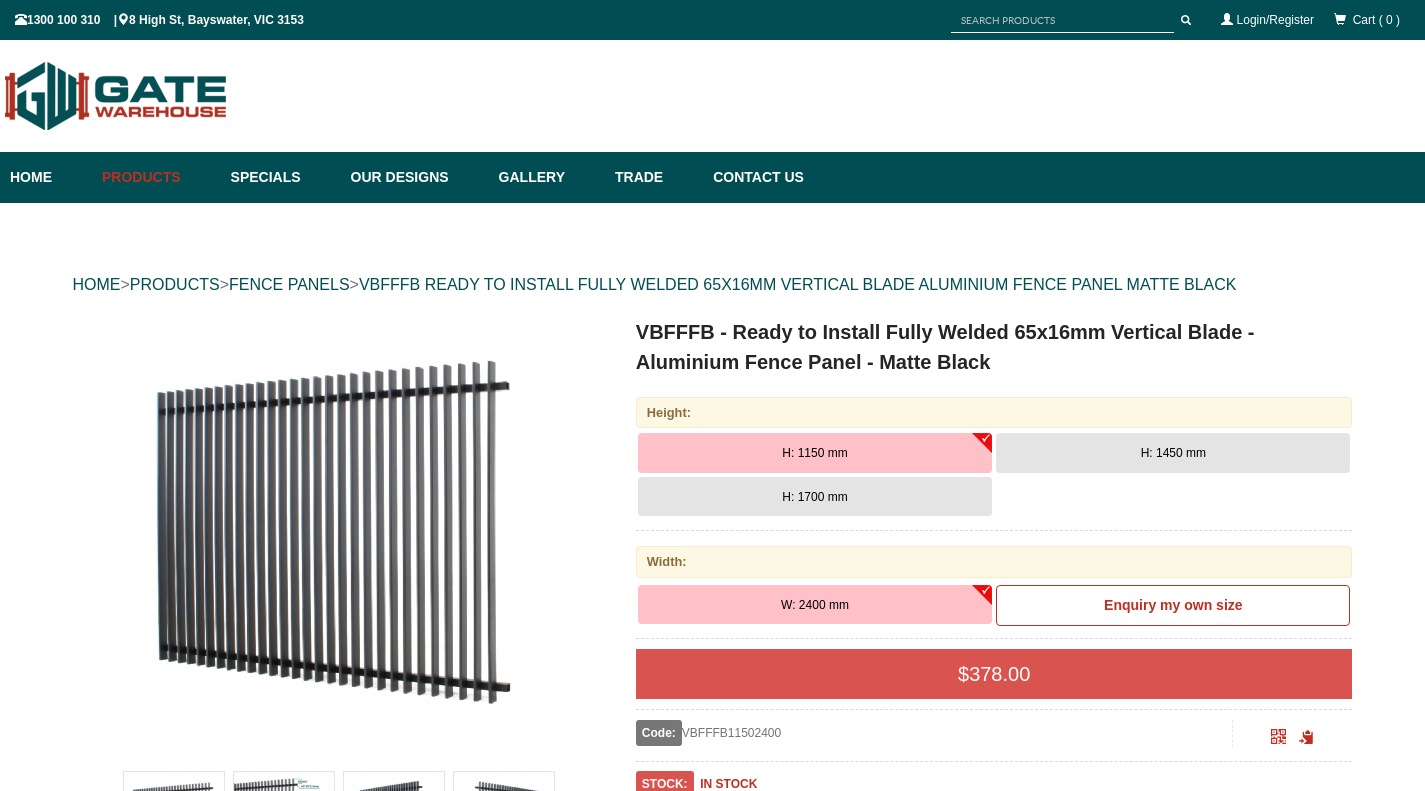 scroll, scrollTop: 50, scrollLeft: 0, axis: vertical 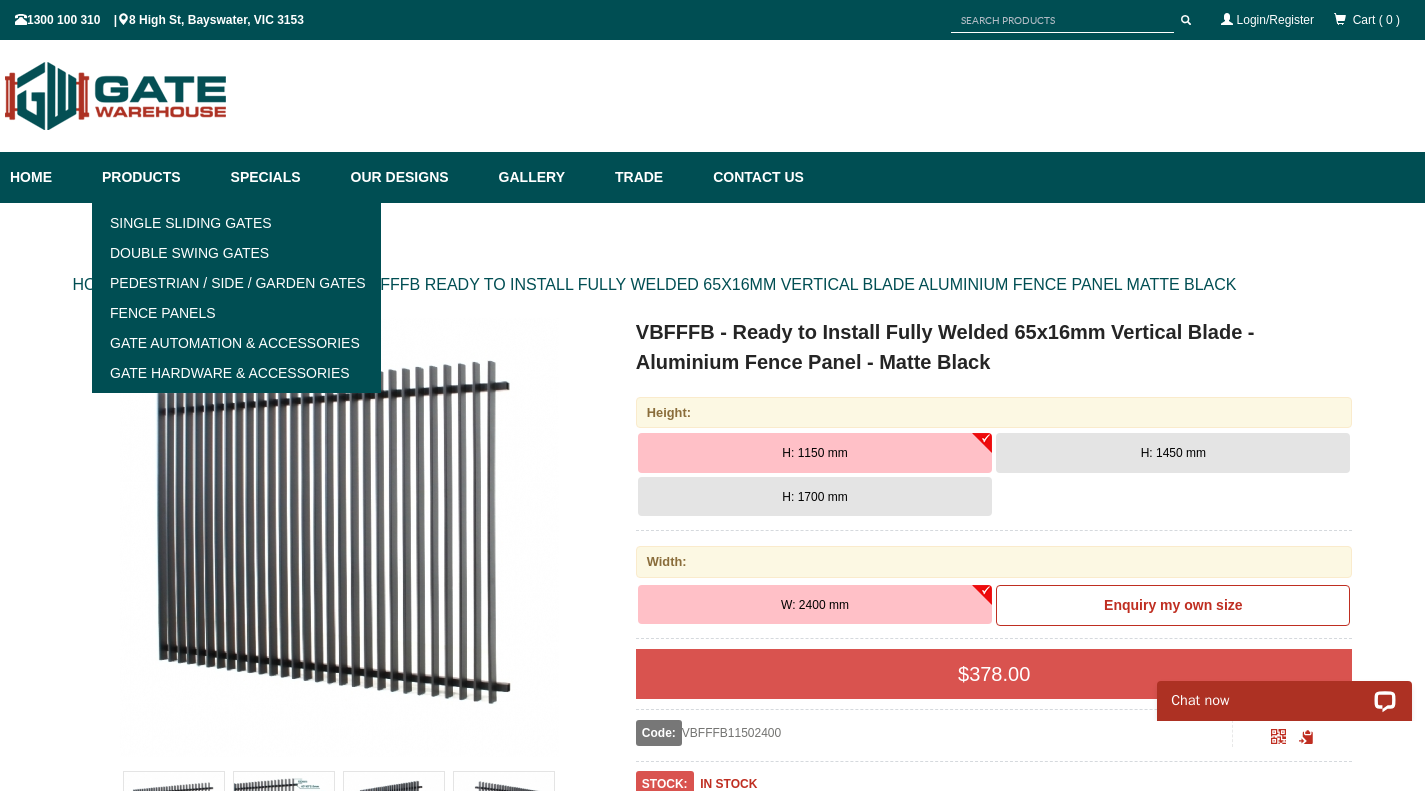 click on "Pedestrian / Side / Garden Gates" at bounding box center [236, 283] 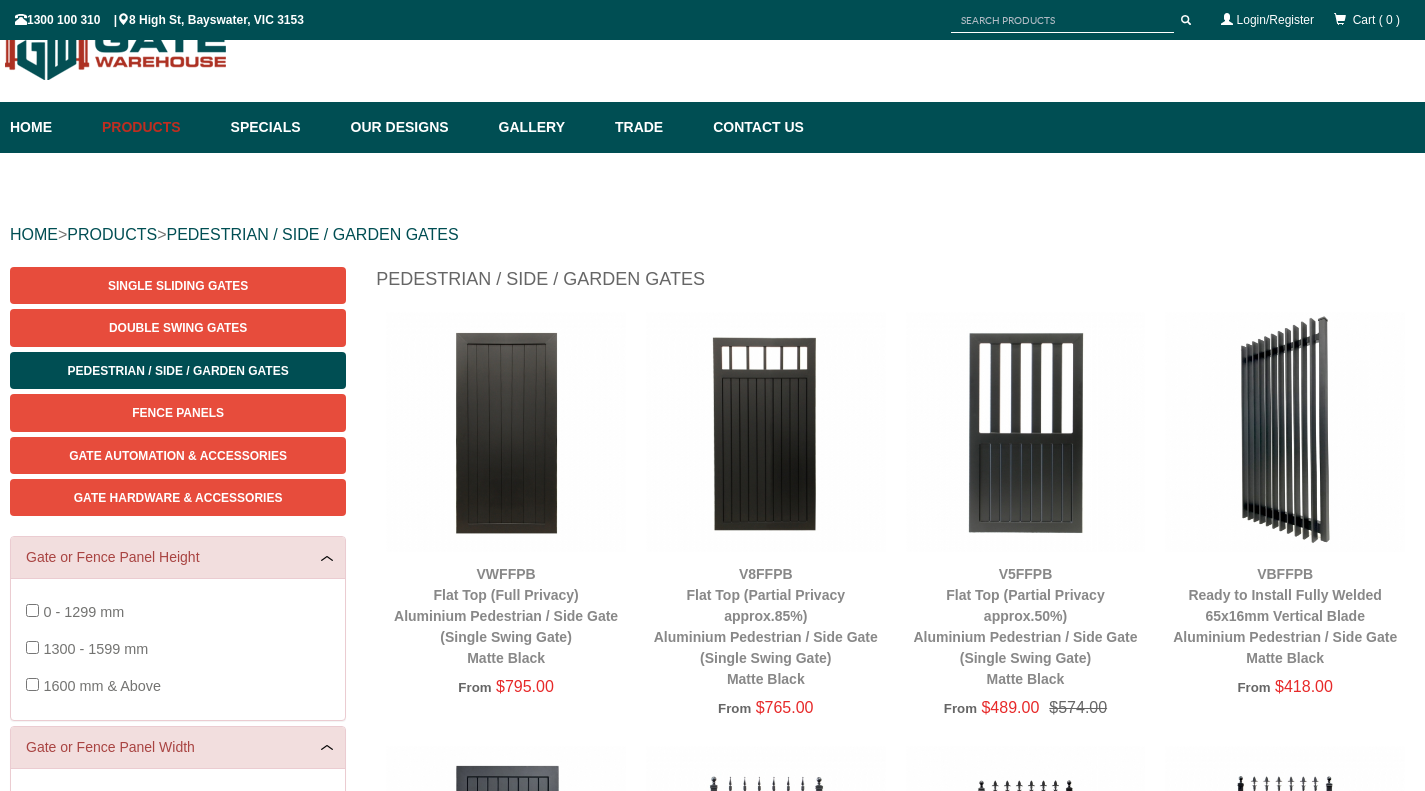scroll, scrollTop: 150, scrollLeft: 0, axis: vertical 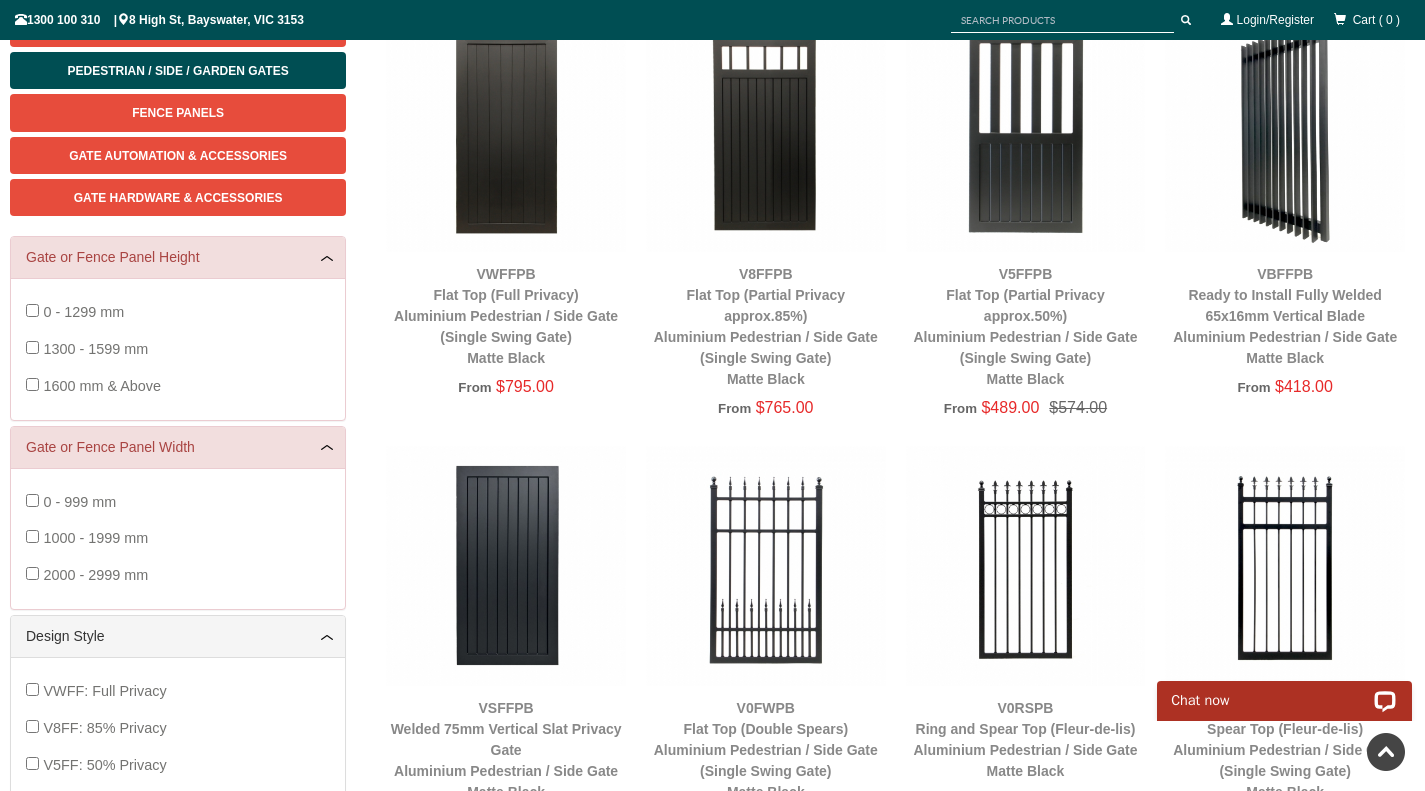 click on "VBFFPB Ready to Install Fully Welded 65x16mm Vertical Blade Aluminium Pedestrian / Side Gate Matte Black" at bounding box center (1285, 316) 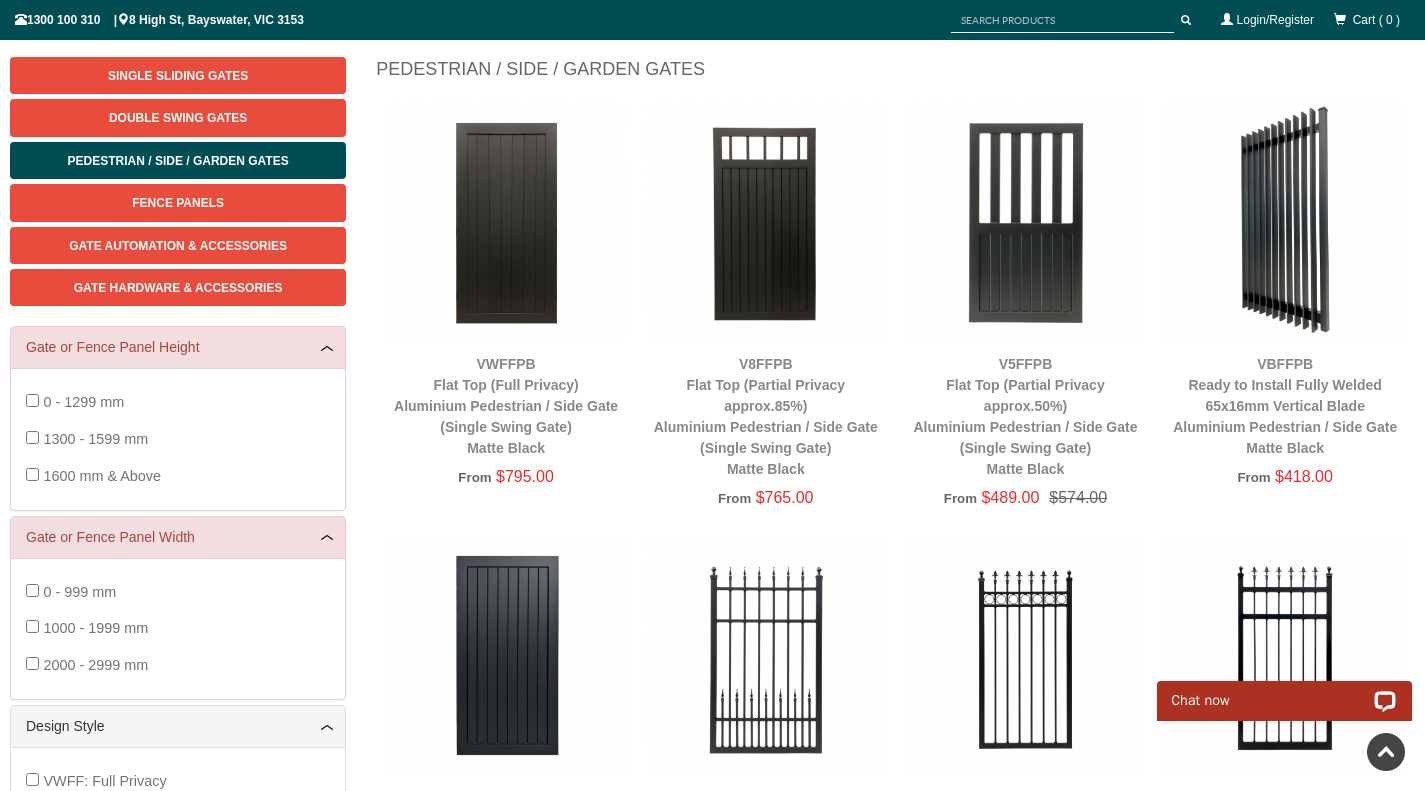 scroll, scrollTop: 250, scrollLeft: 0, axis: vertical 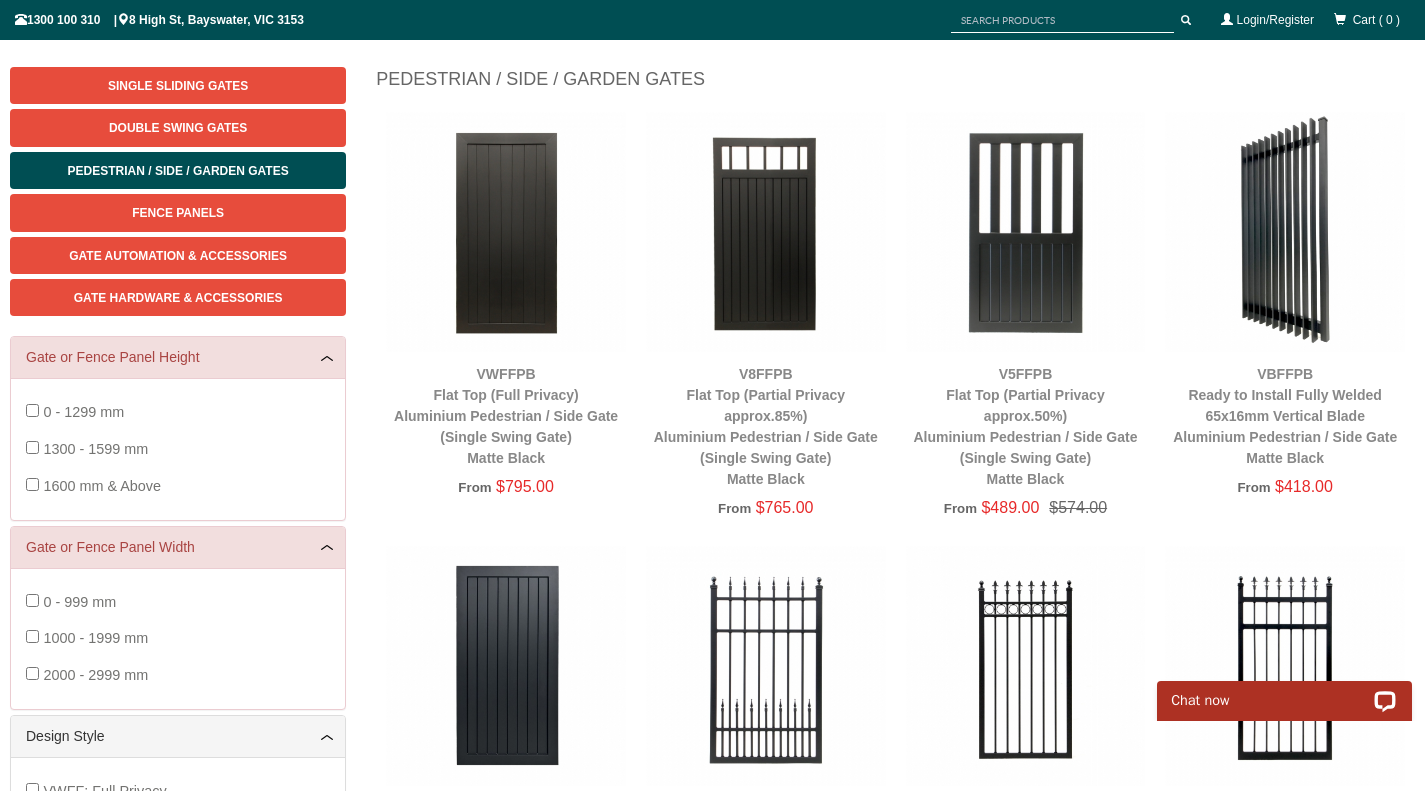 click on "VBFFPB Ready to Install Fully Welded 65x16mm Vertical Blade Aluminium Pedestrian / Side Gate Matte Black" at bounding box center [1285, 416] 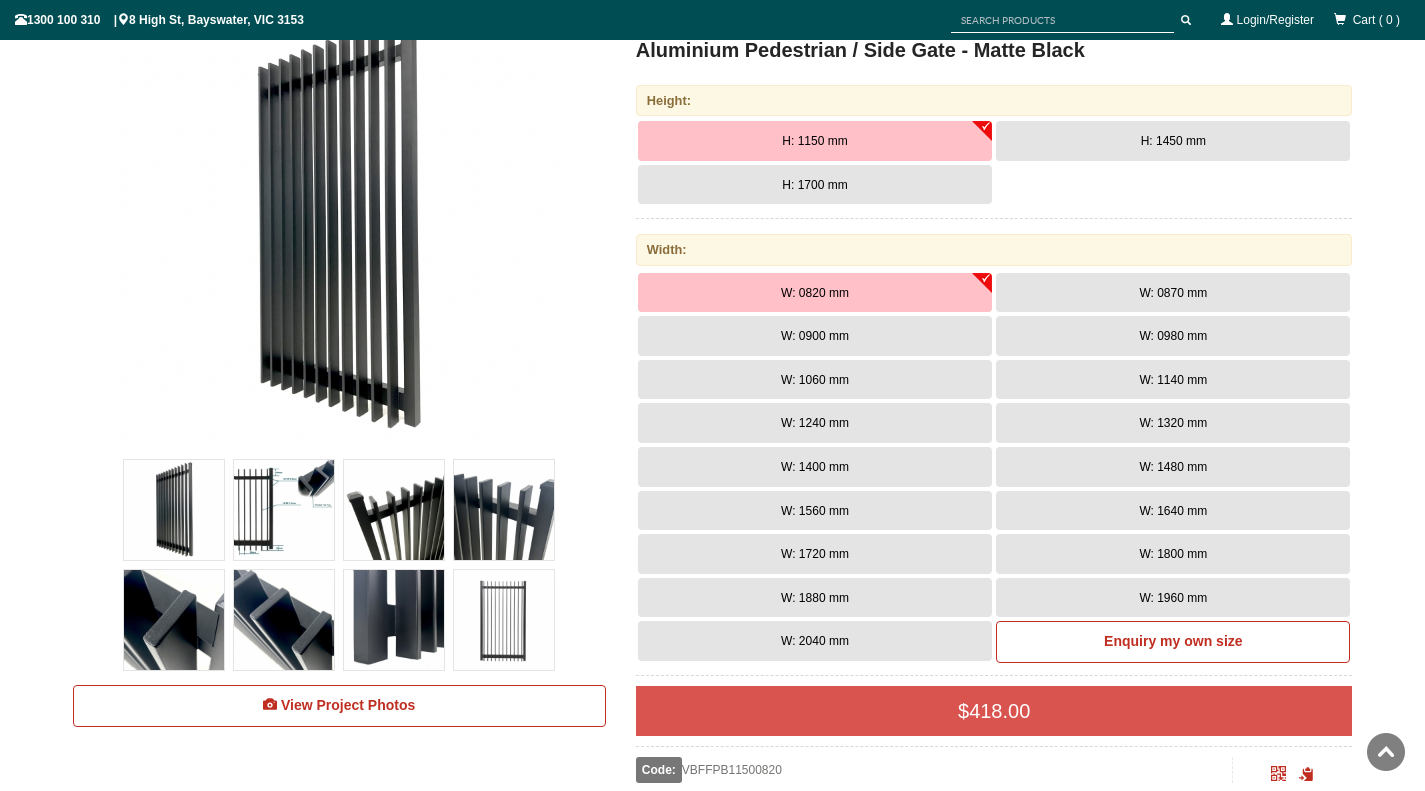 scroll, scrollTop: 350, scrollLeft: 0, axis: vertical 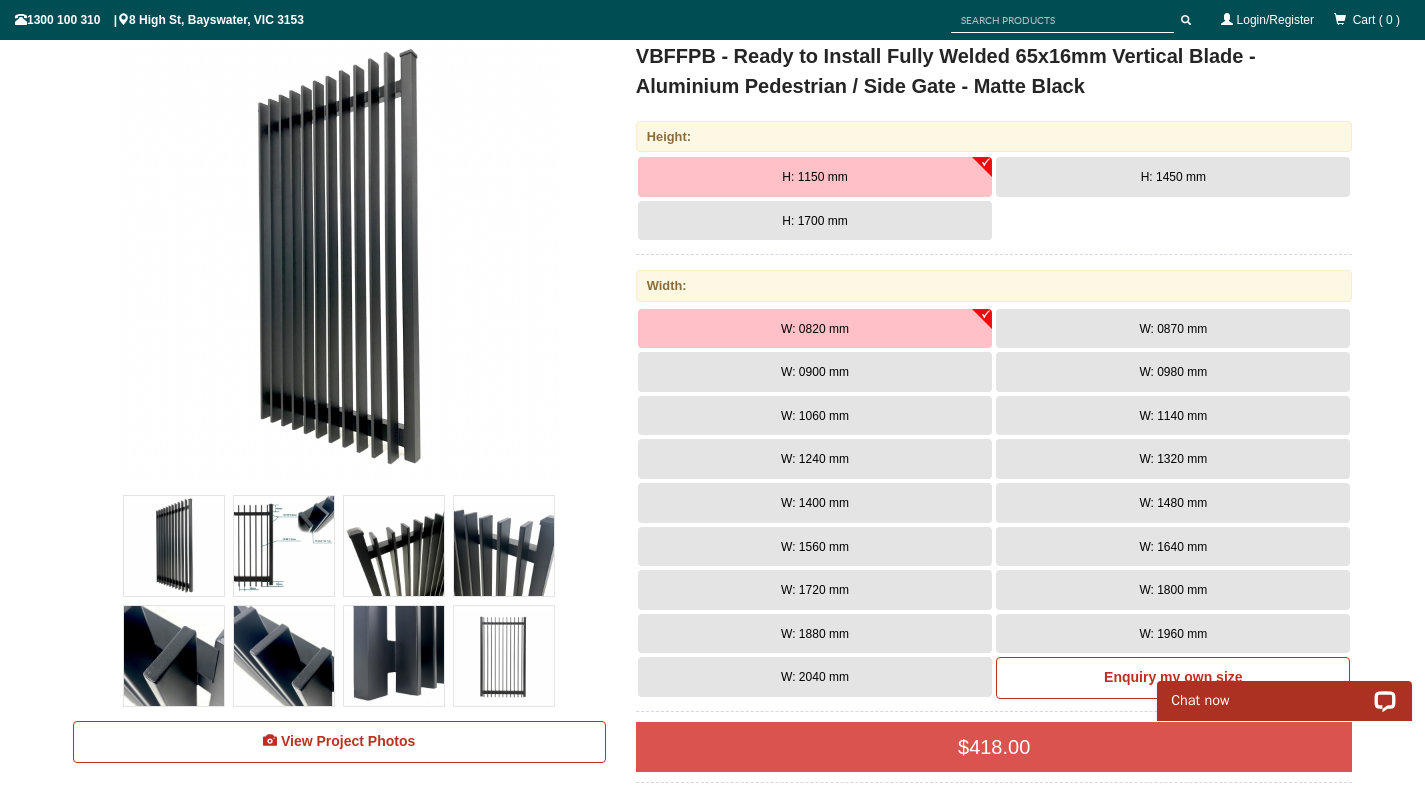 click on "H: 1150 mm" at bounding box center [814, 177] 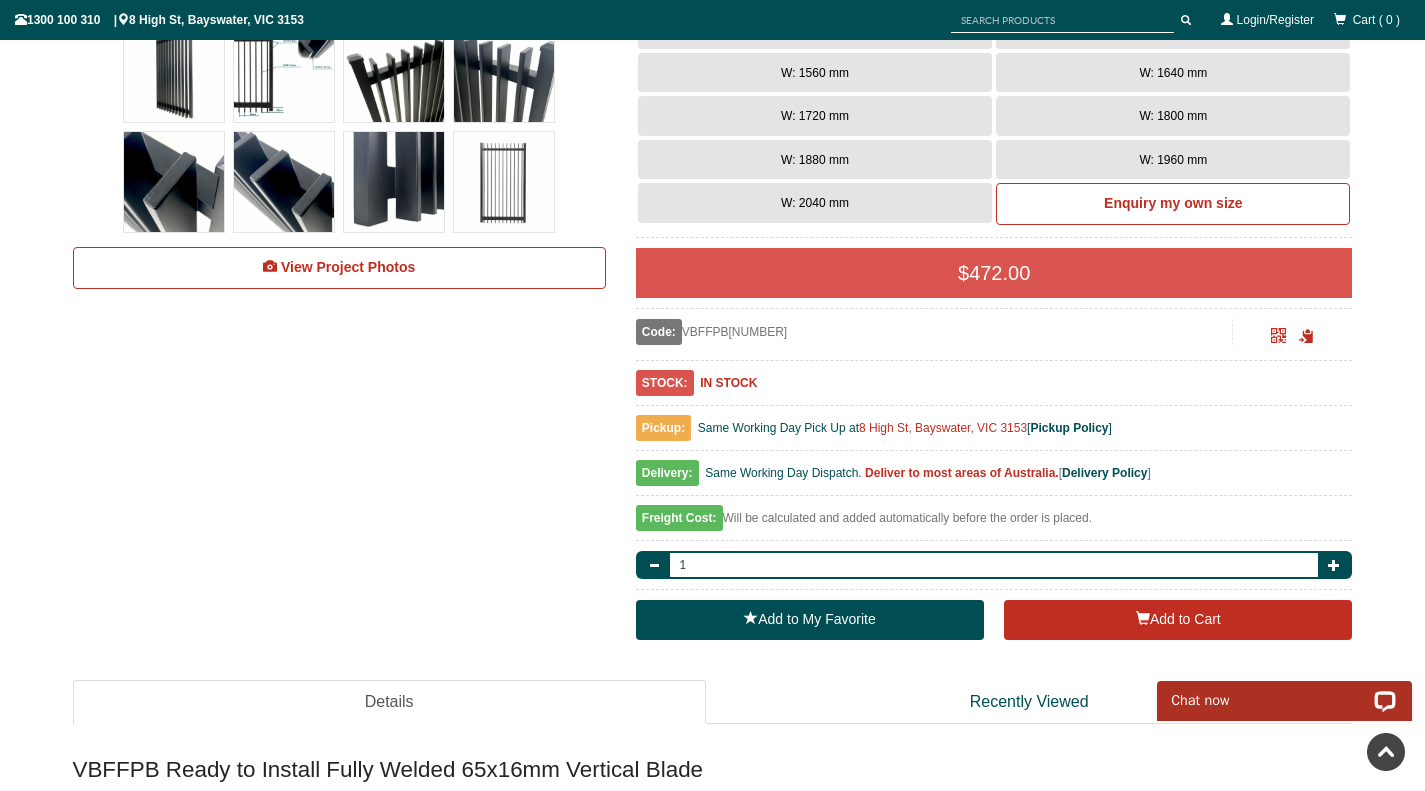 scroll, scrollTop: 800, scrollLeft: 0, axis: vertical 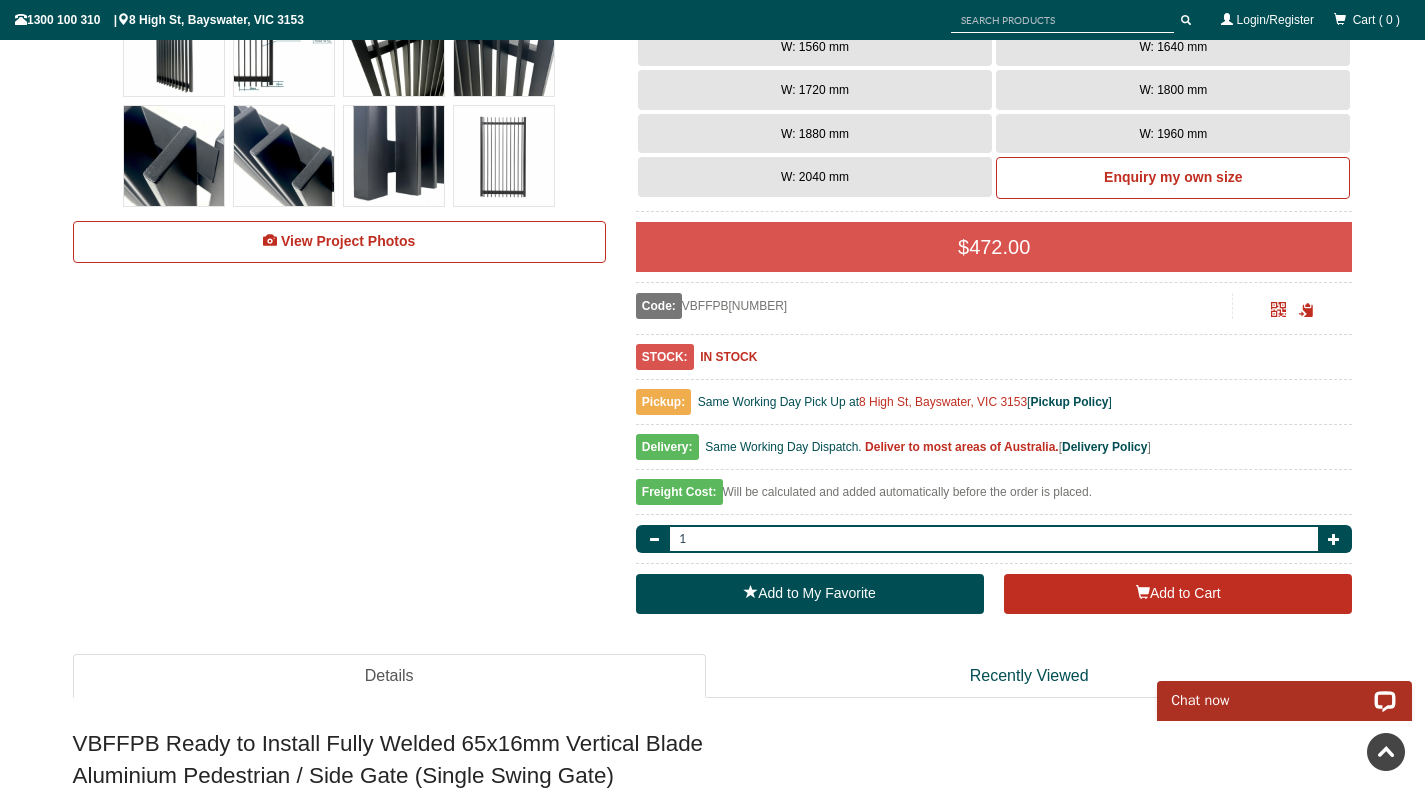 click on "View Project Photos
VBFFPB - Ready to Install Fully Welded 65x16mm Vertical Blade - Aluminium Pedestrian / Side Gate - Matte Black
Height:" at bounding box center [713, 5142] 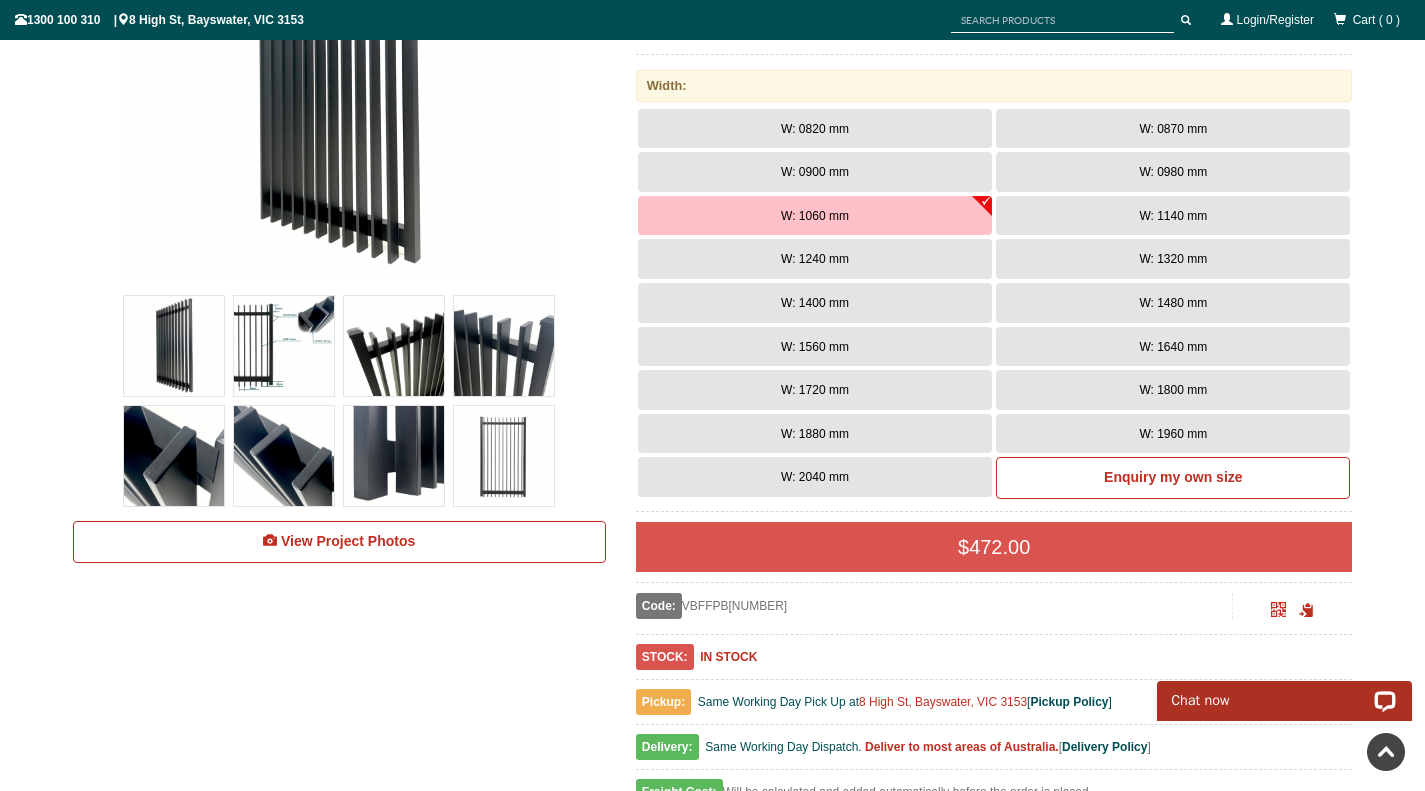 scroll, scrollTop: 600, scrollLeft: 0, axis: vertical 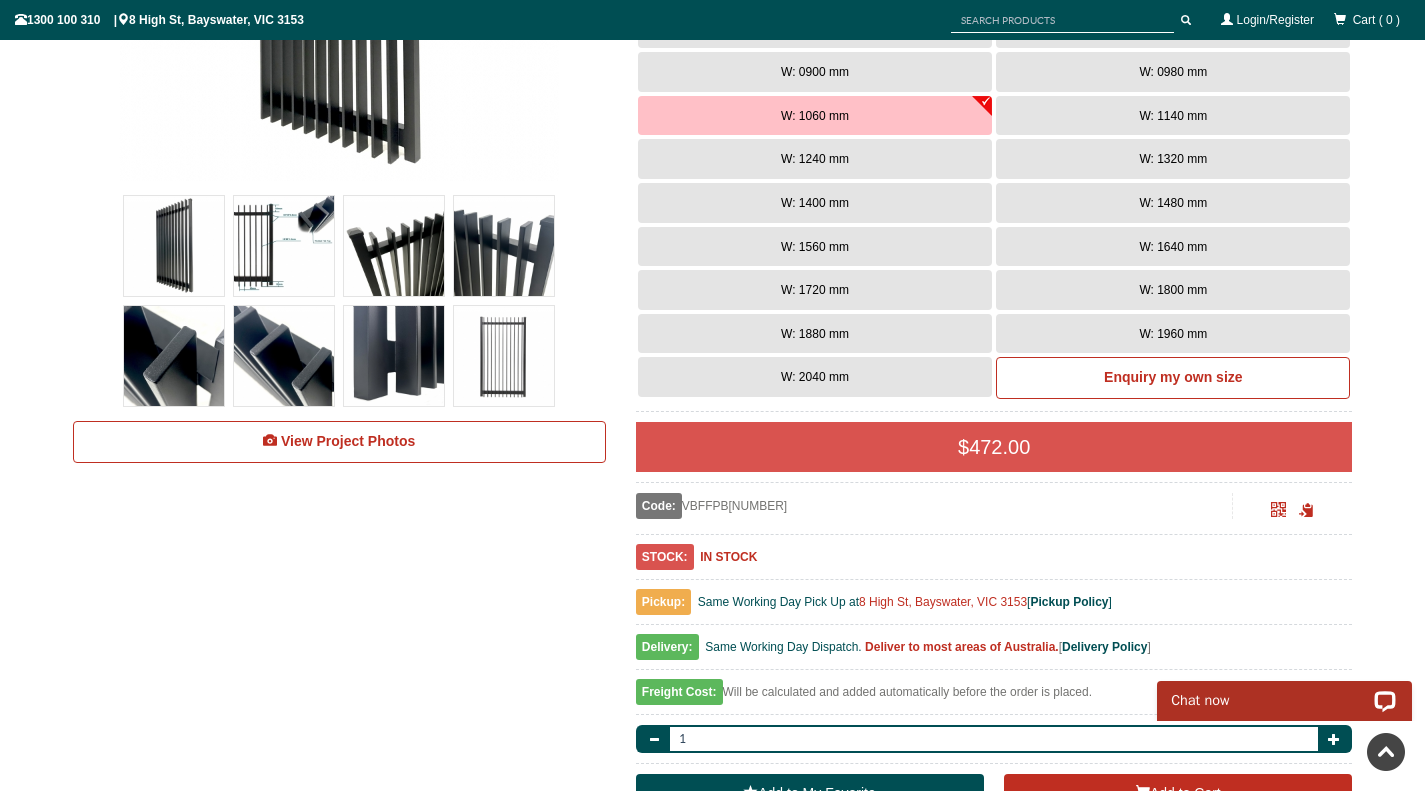 click on "W: 1960 mm" at bounding box center [1173, 334] 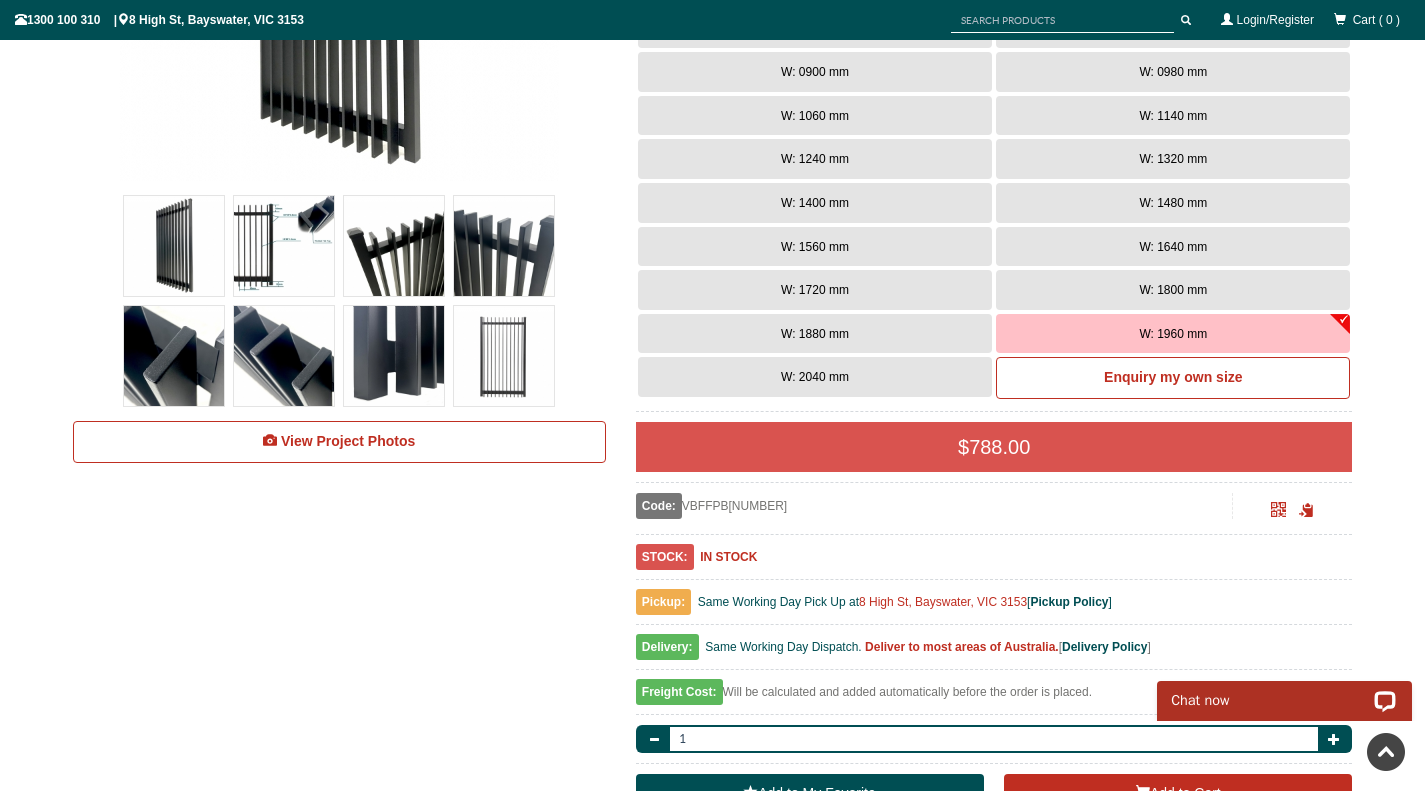 click on "W: 1720 mm" at bounding box center [815, 290] 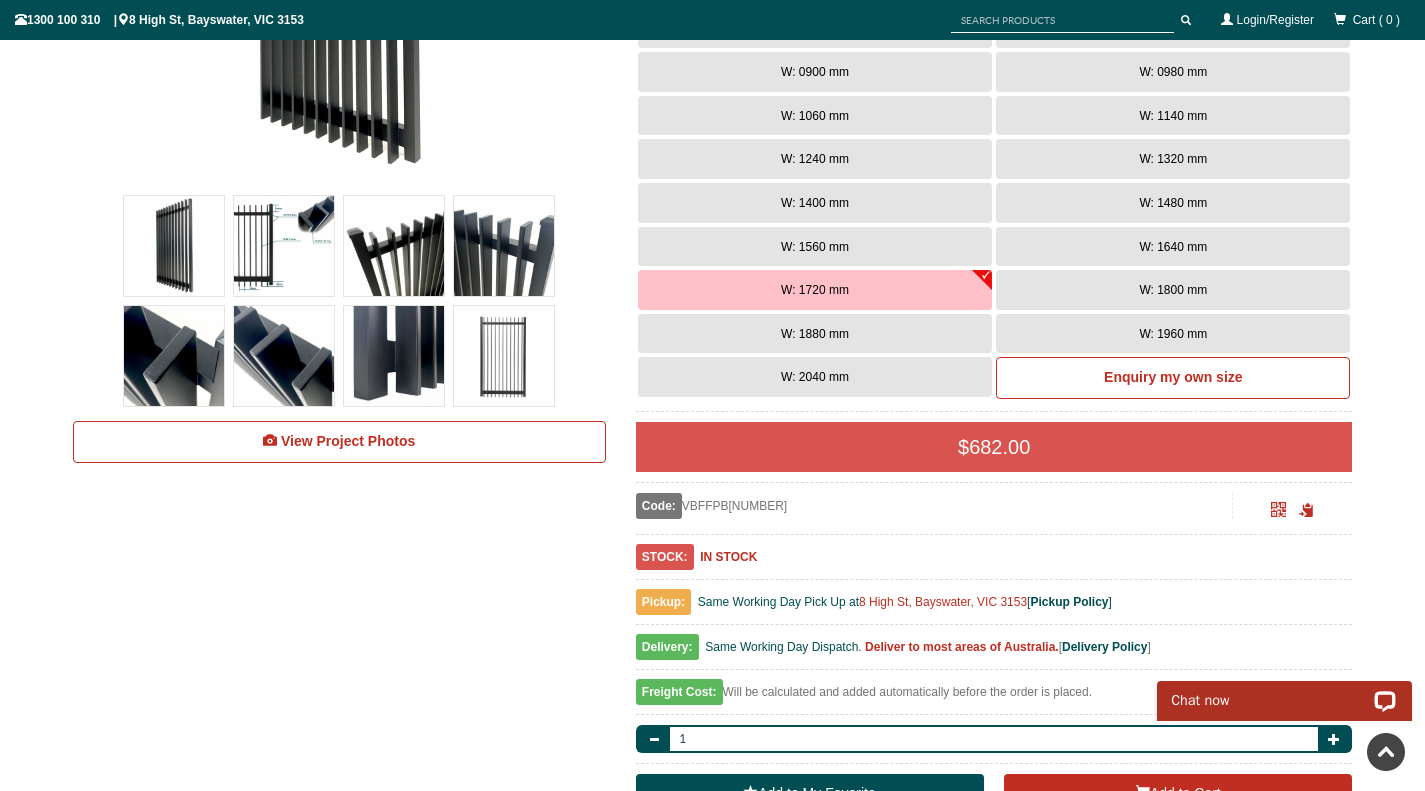 scroll, scrollTop: 400, scrollLeft: 0, axis: vertical 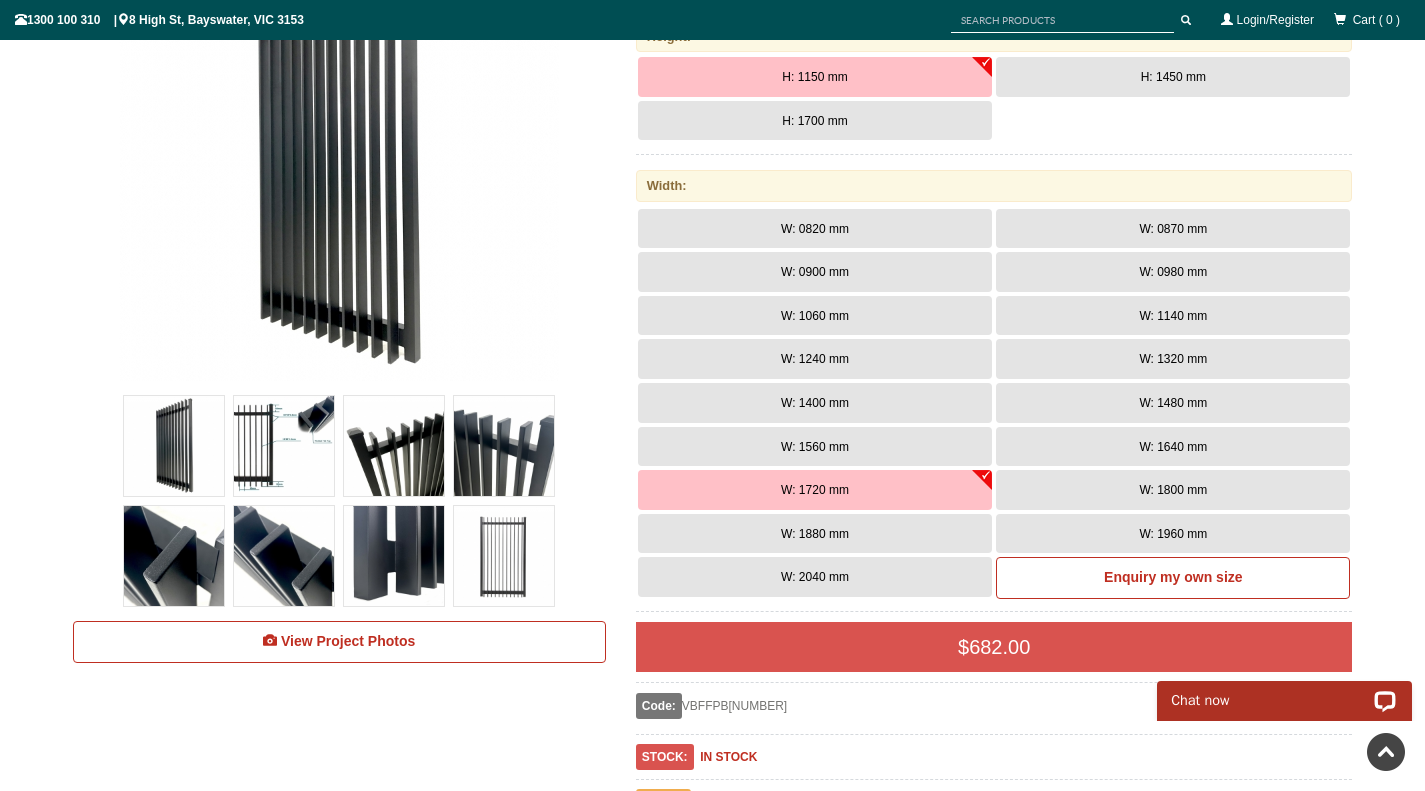click on "W: 0820 mm
W: 0870 mm
W: 0900 mm
W: 0980 mm" at bounding box center [994, 409] 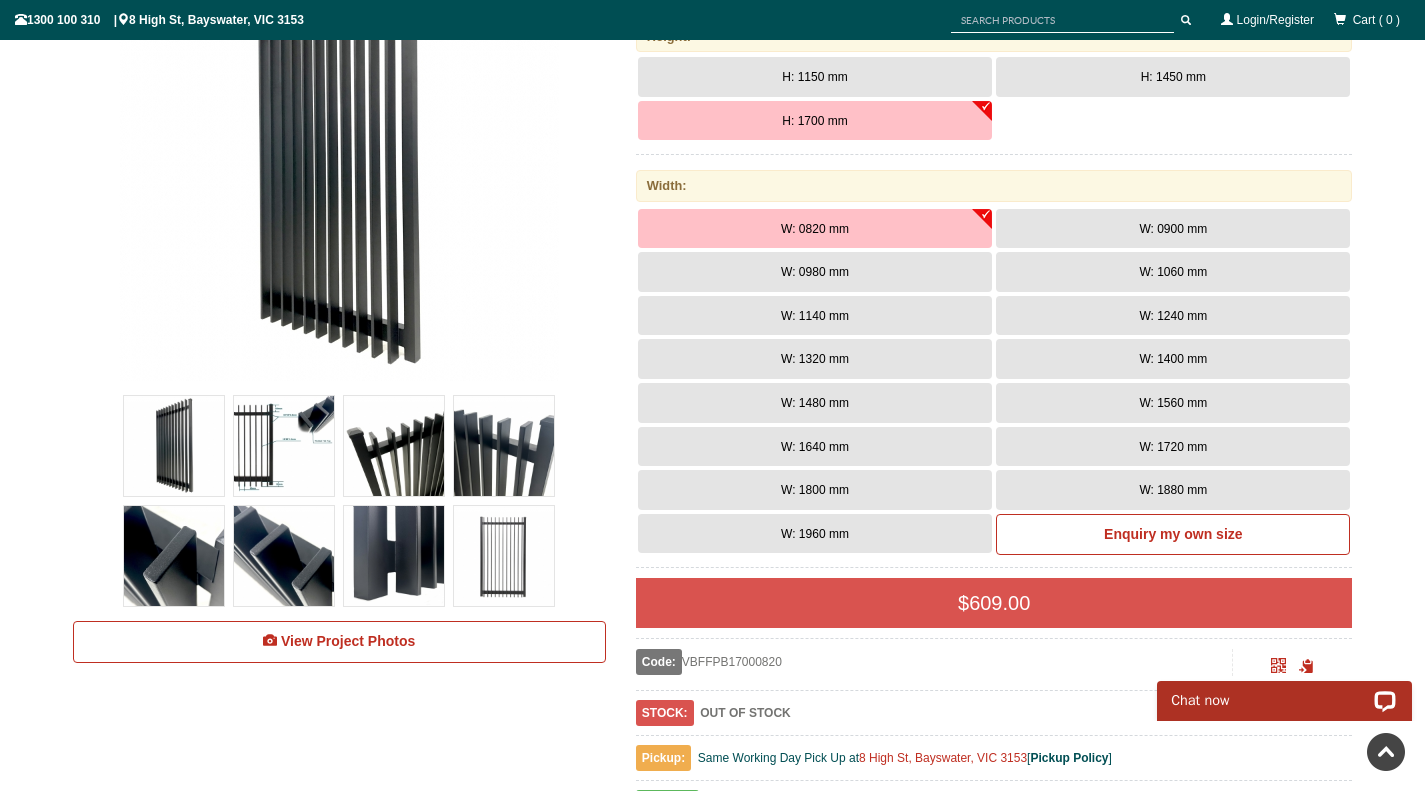 click on "W: 1240 mm" at bounding box center (1173, 316) 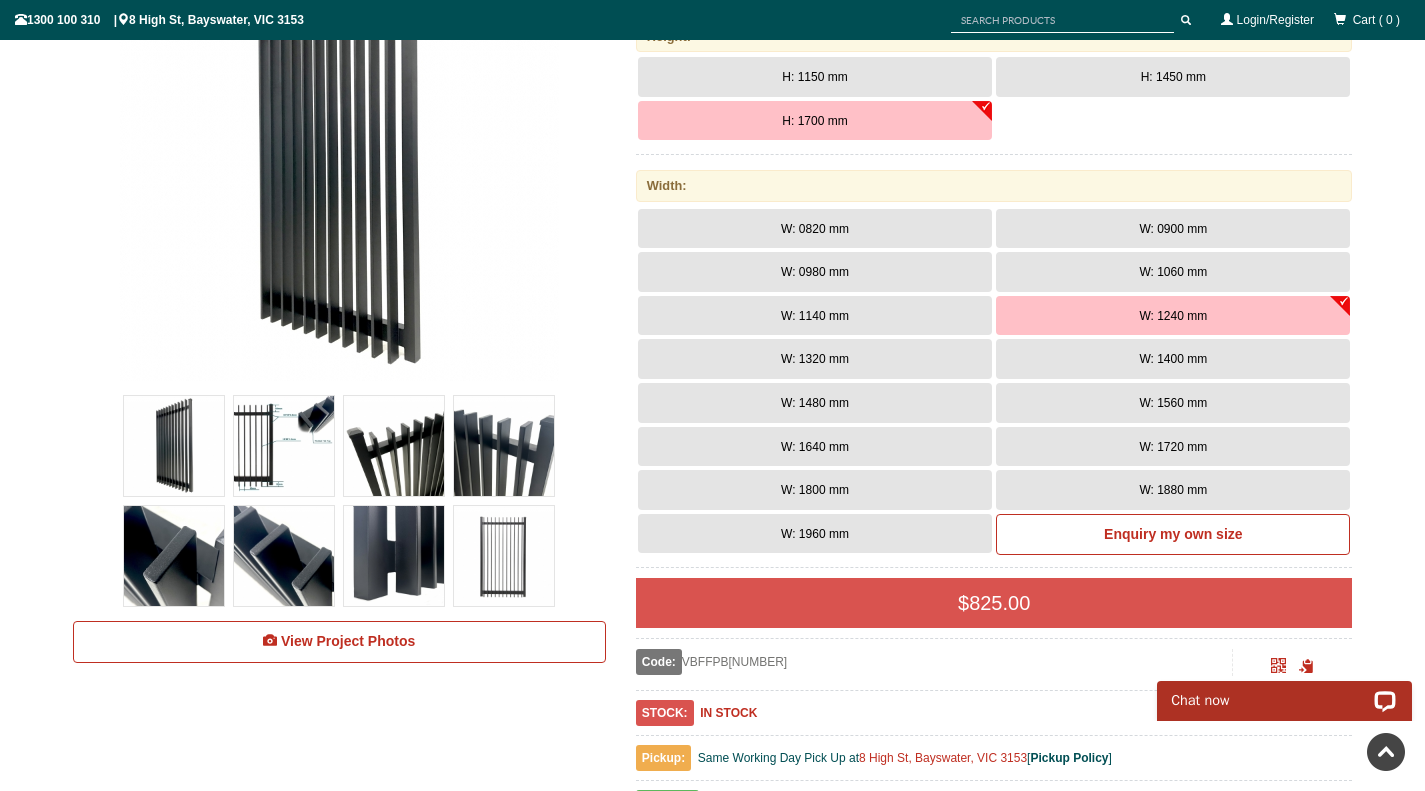 click on "W: 0820 mm" at bounding box center (815, 229) 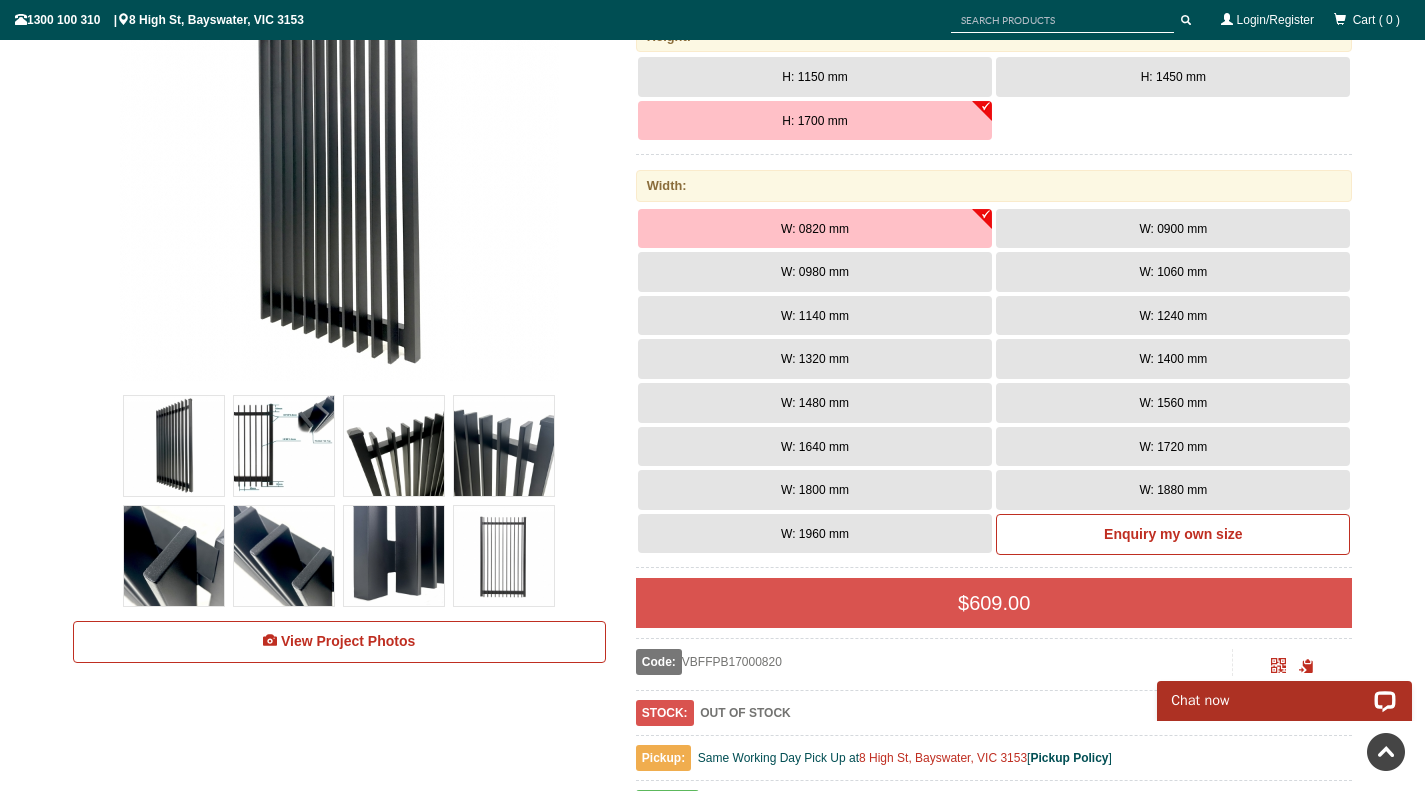 click on "H: 1150 mm" at bounding box center [814, 77] 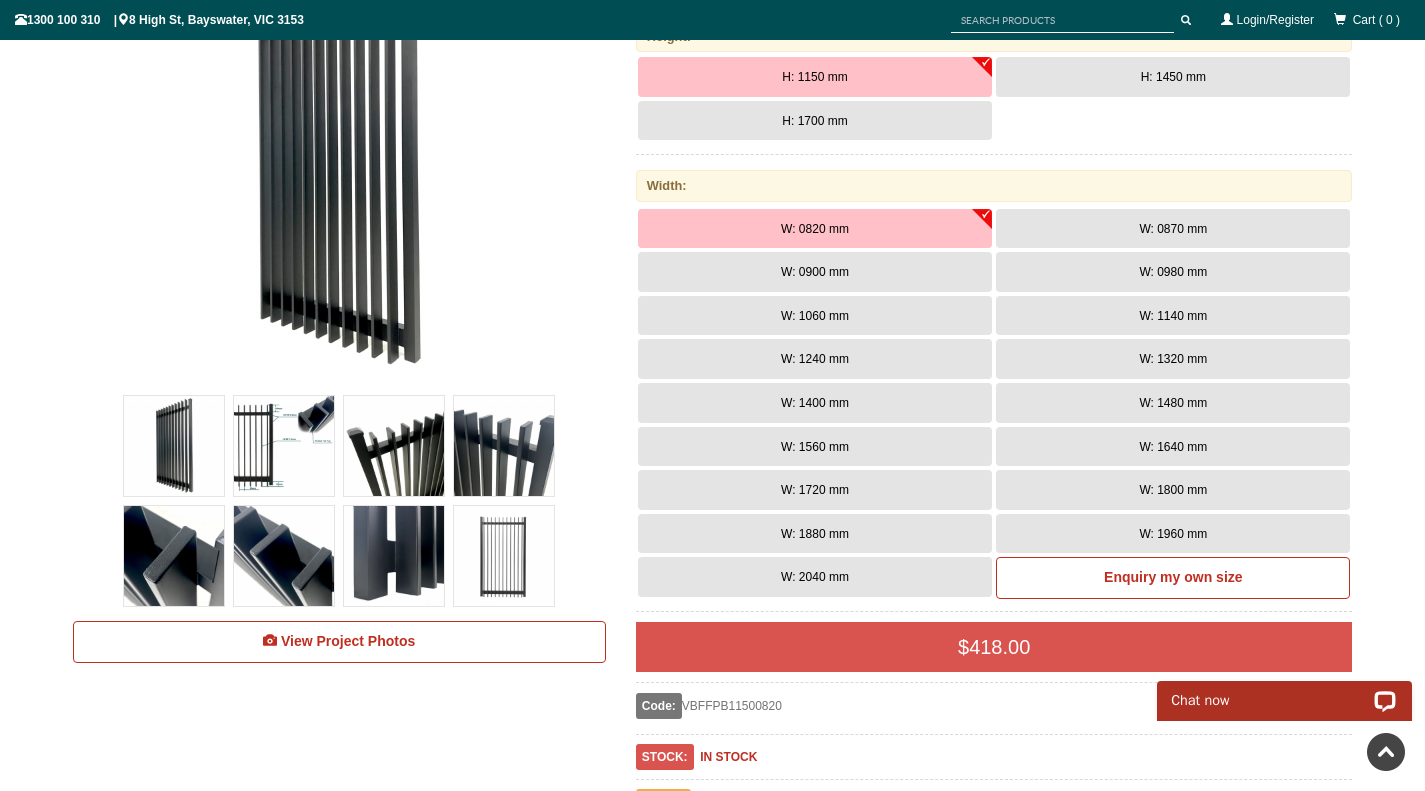 click on "W: 0900 mm" at bounding box center [815, 272] 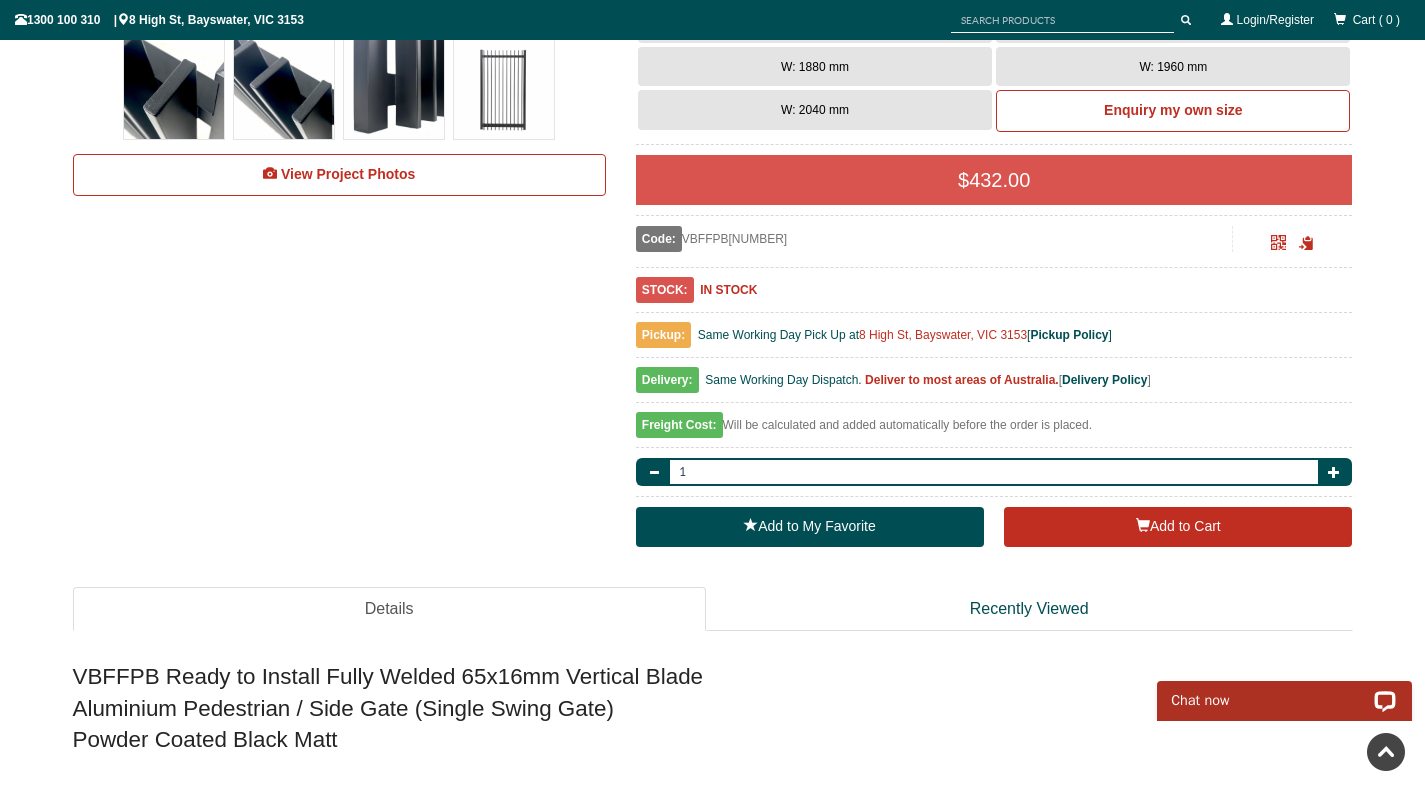 scroll, scrollTop: 0, scrollLeft: 0, axis: both 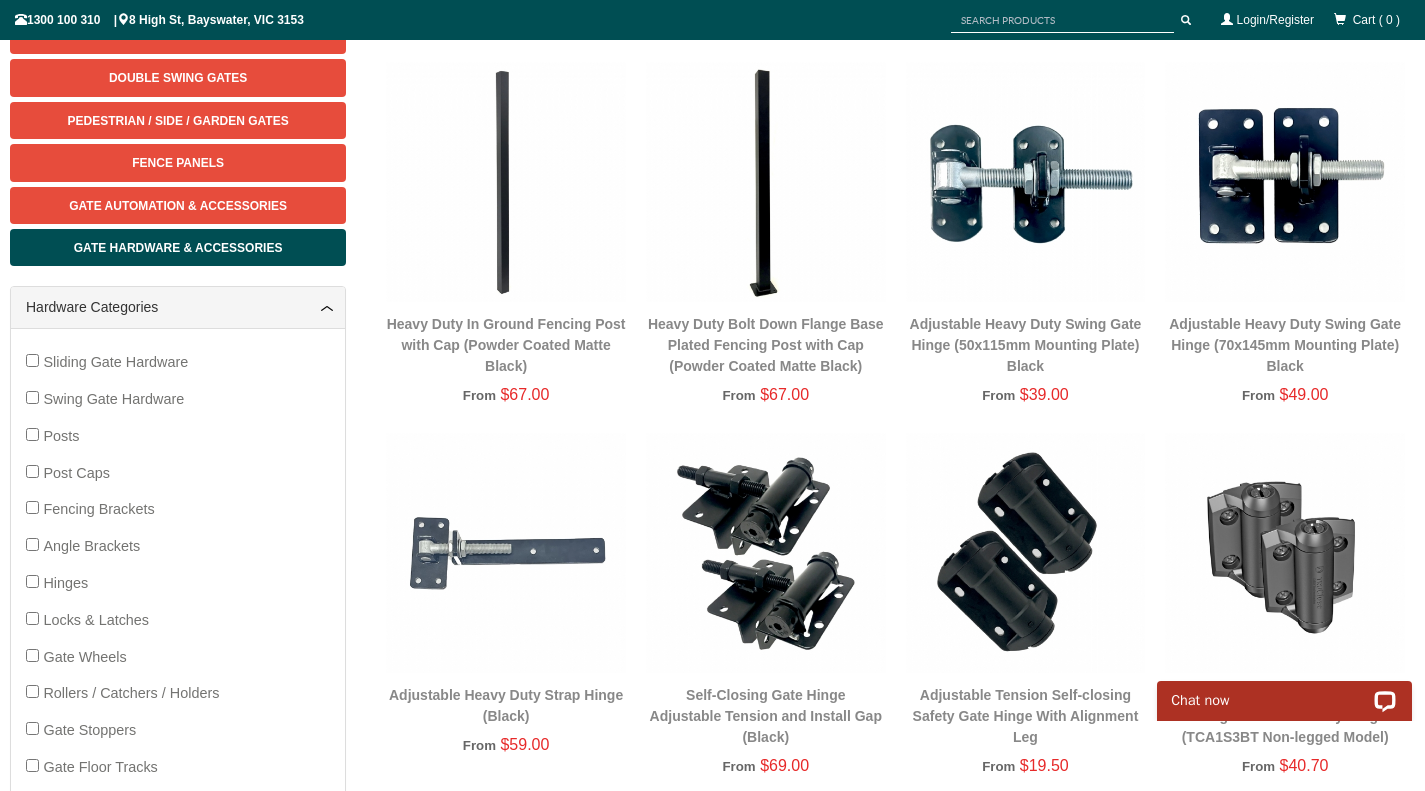 click on "Adjustable Heavy Duty Swing Gate Hinge (70x145mm Mounting Plate) Black" at bounding box center (1285, 345) 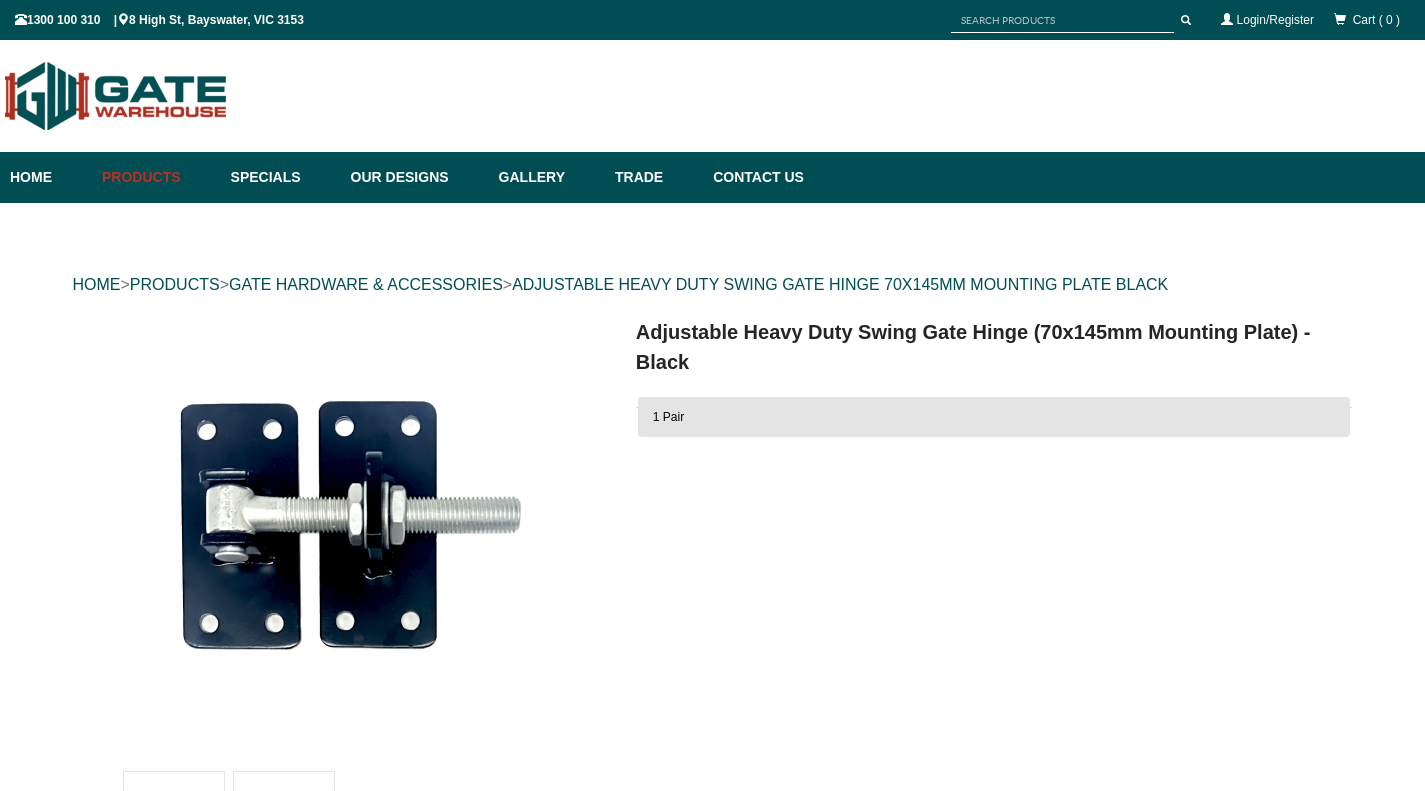 scroll, scrollTop: 0, scrollLeft: 0, axis: both 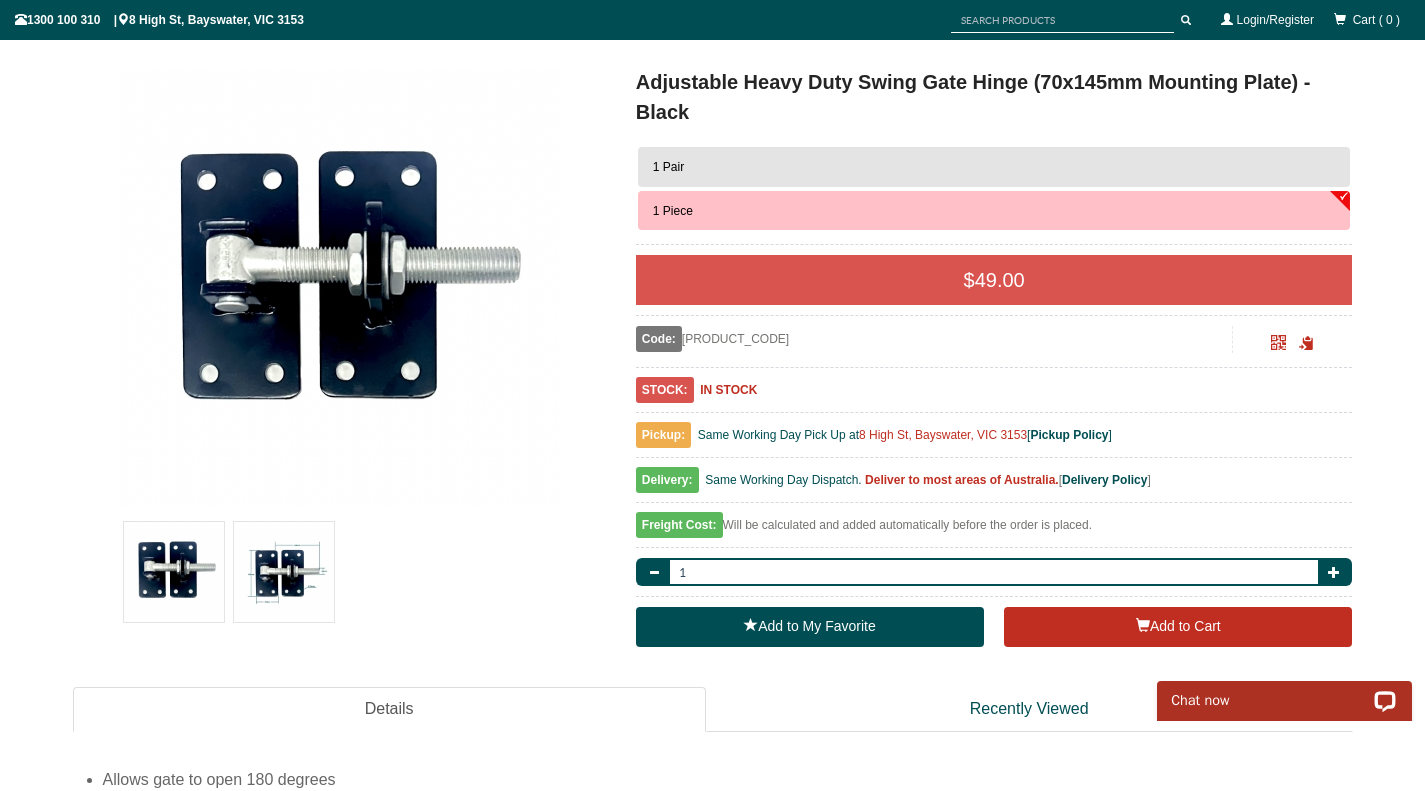 click at bounding box center (284, 572) 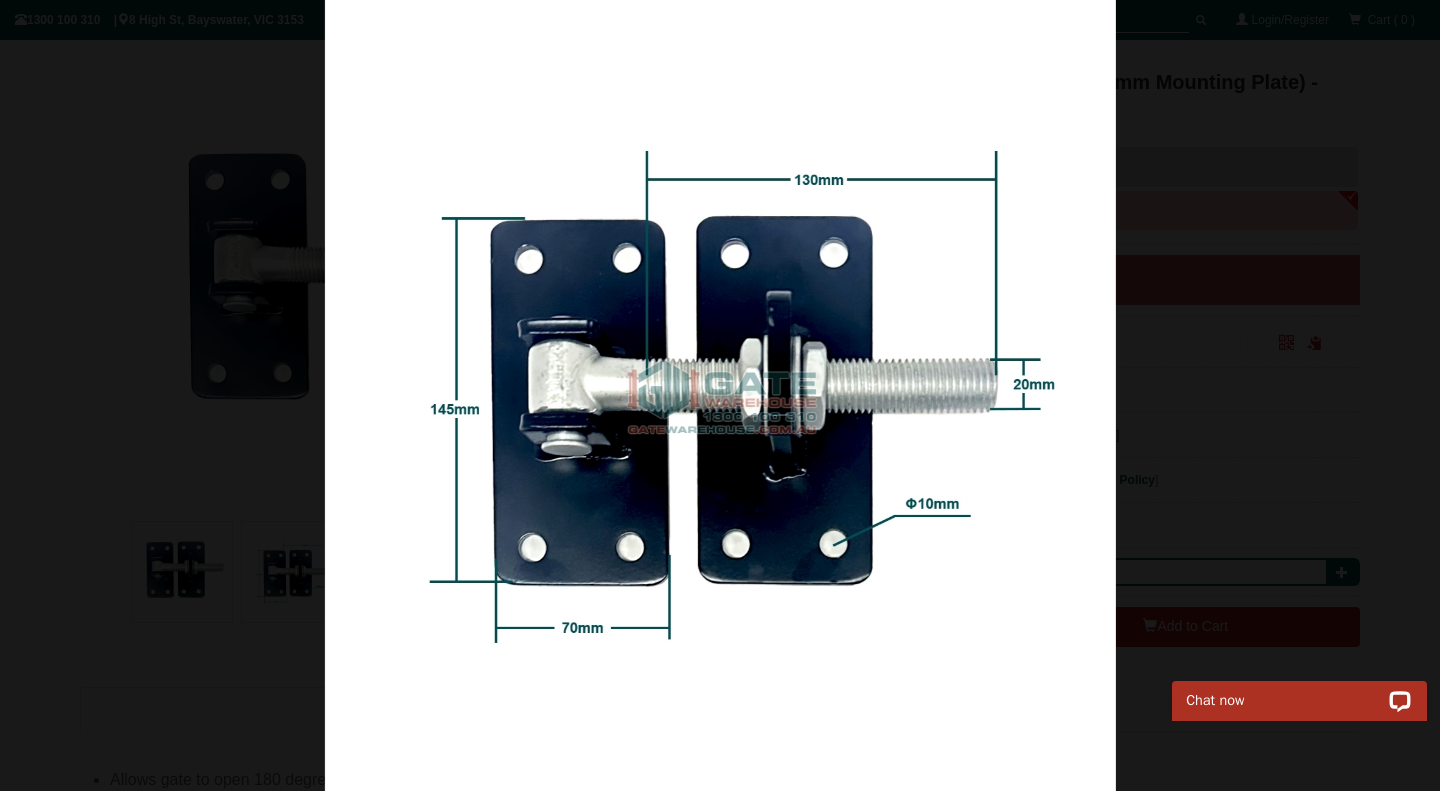 click at bounding box center [720, 395] 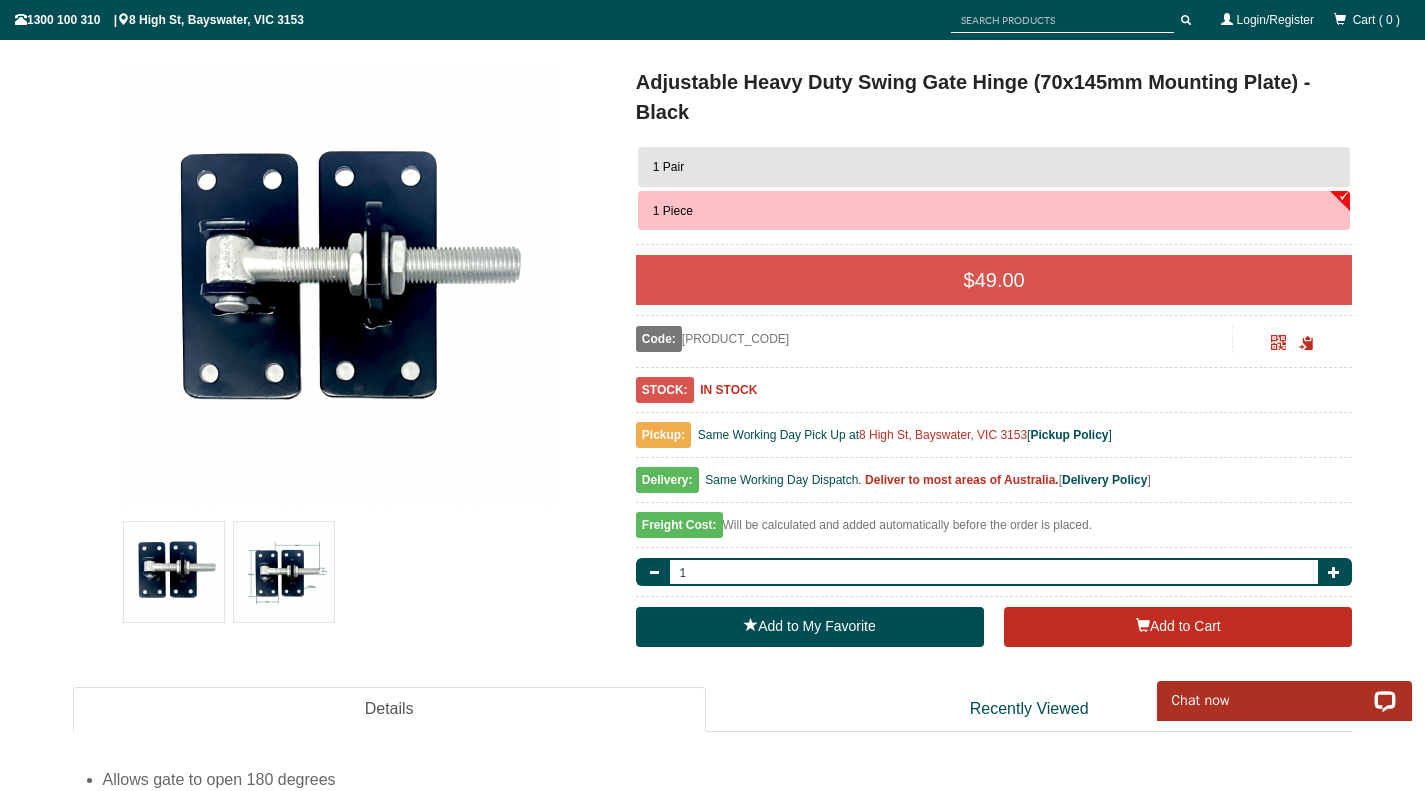 click at bounding box center [174, 572] 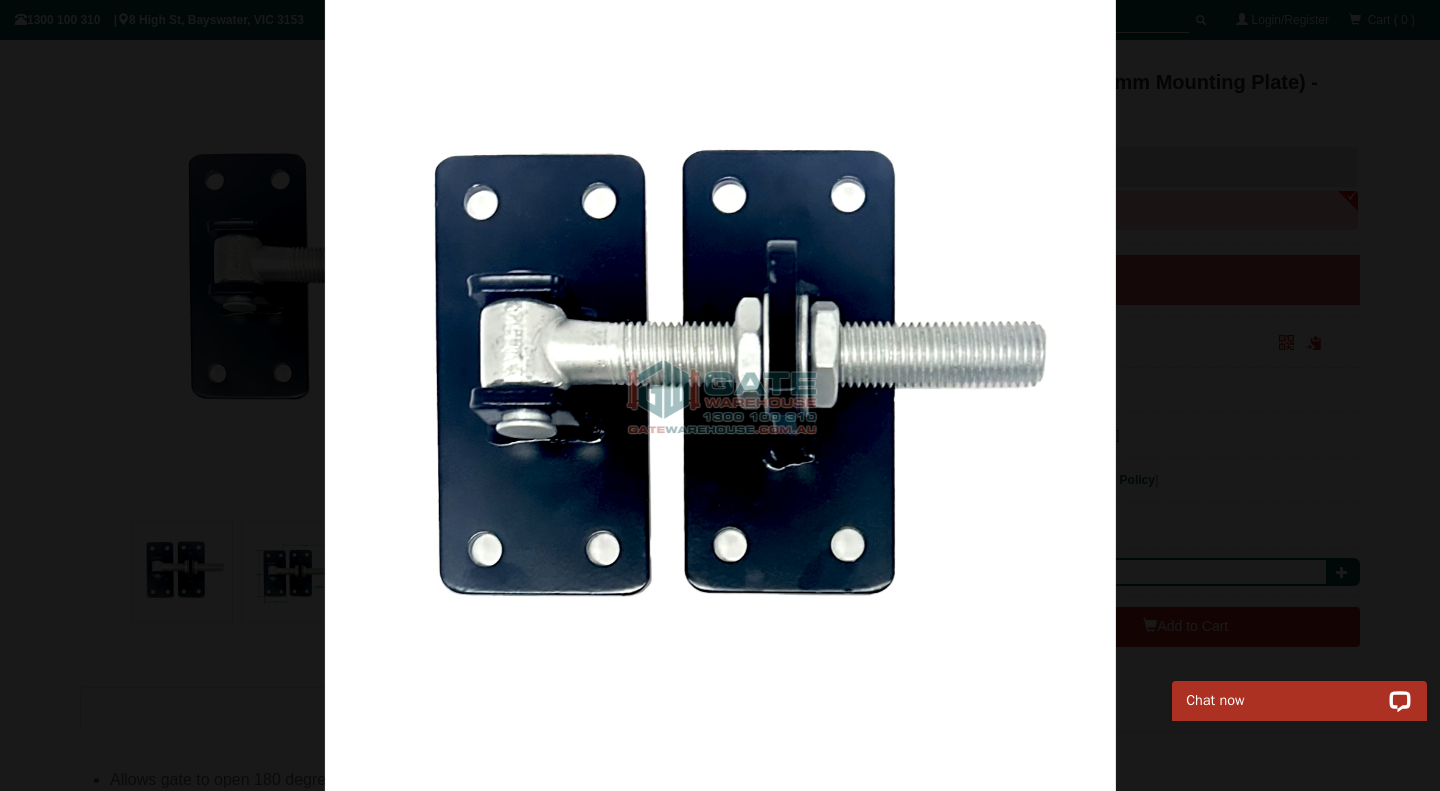 click at bounding box center [720, 395] 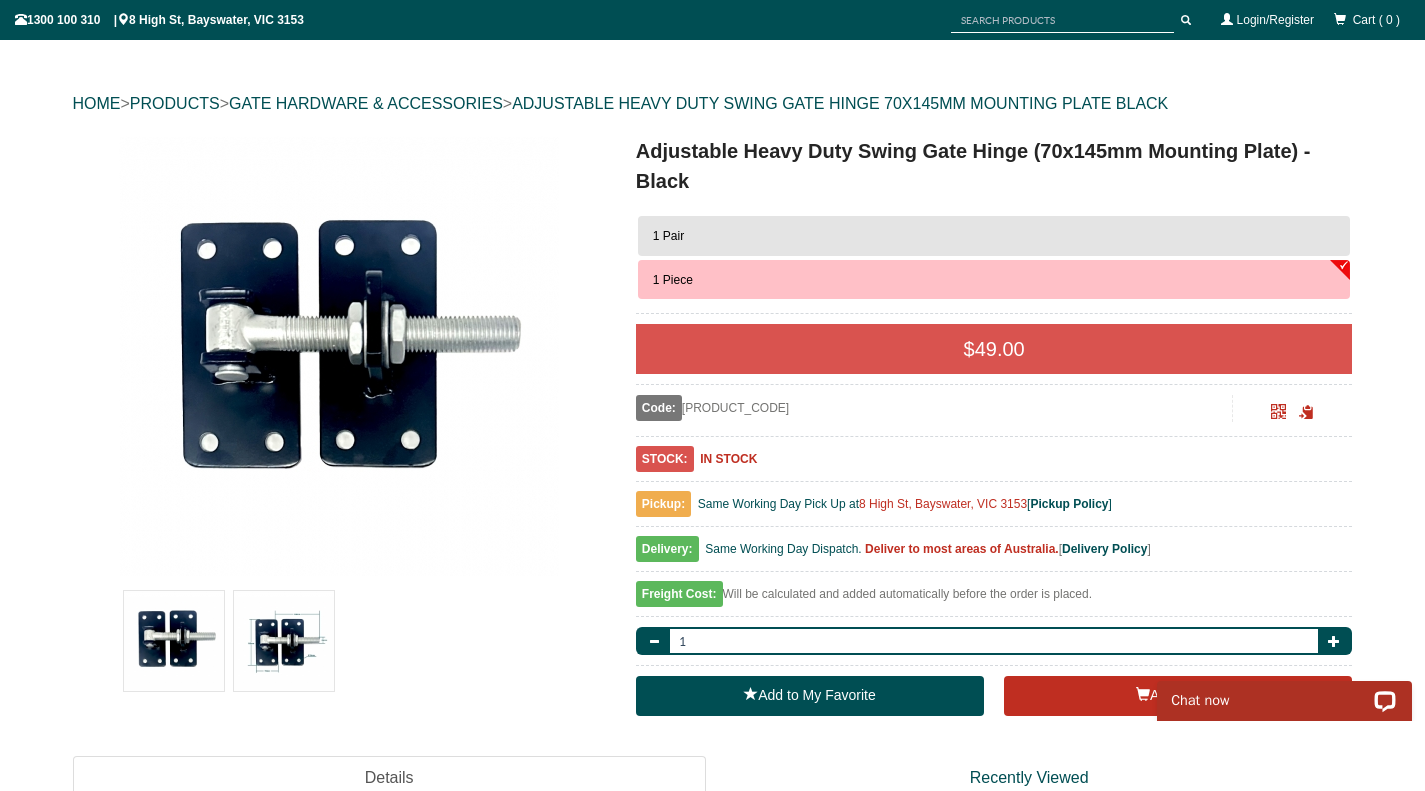 scroll, scrollTop: 150, scrollLeft: 0, axis: vertical 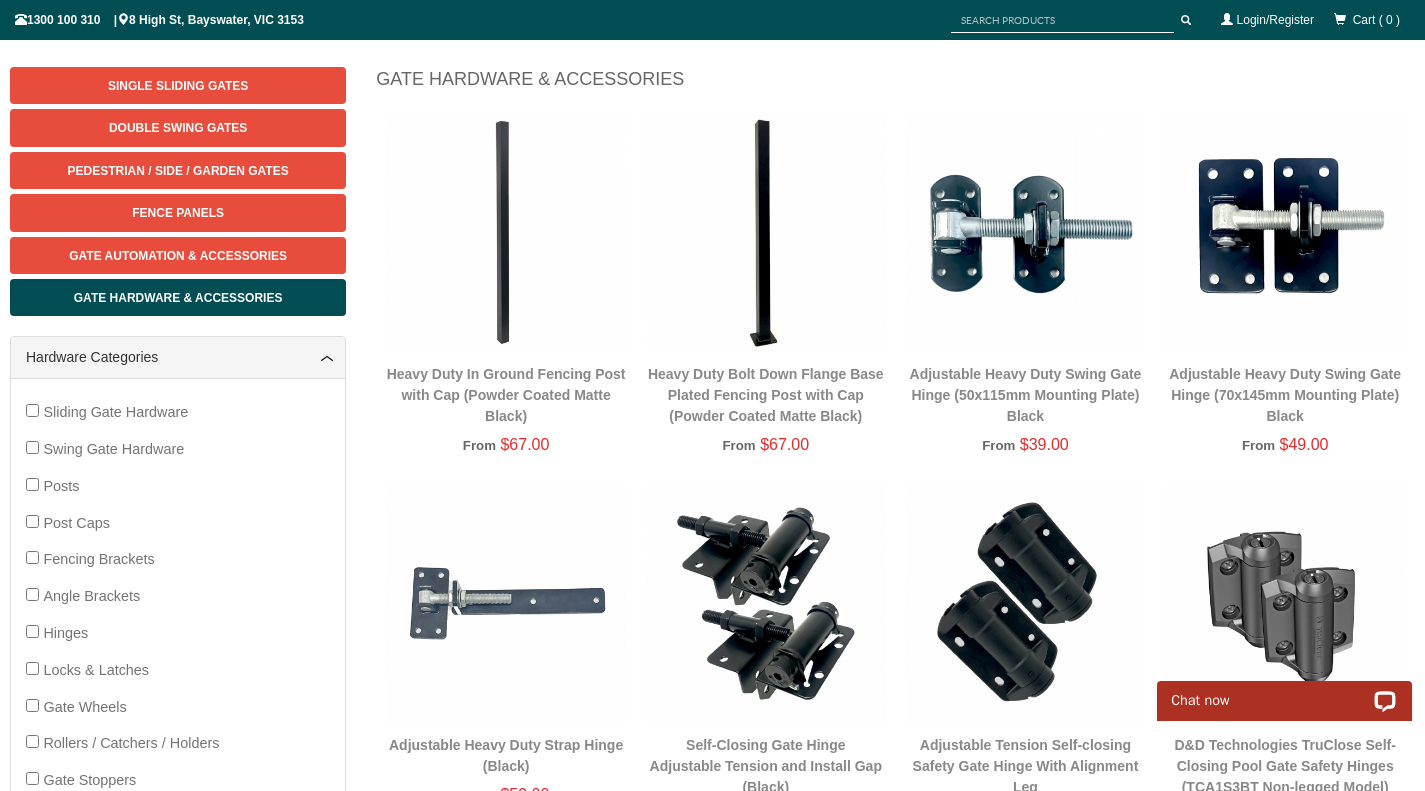 click on "Heavy Duty In Ground Fencing Post with Cap (Powder Coated Matte Black)" at bounding box center (506, 395) 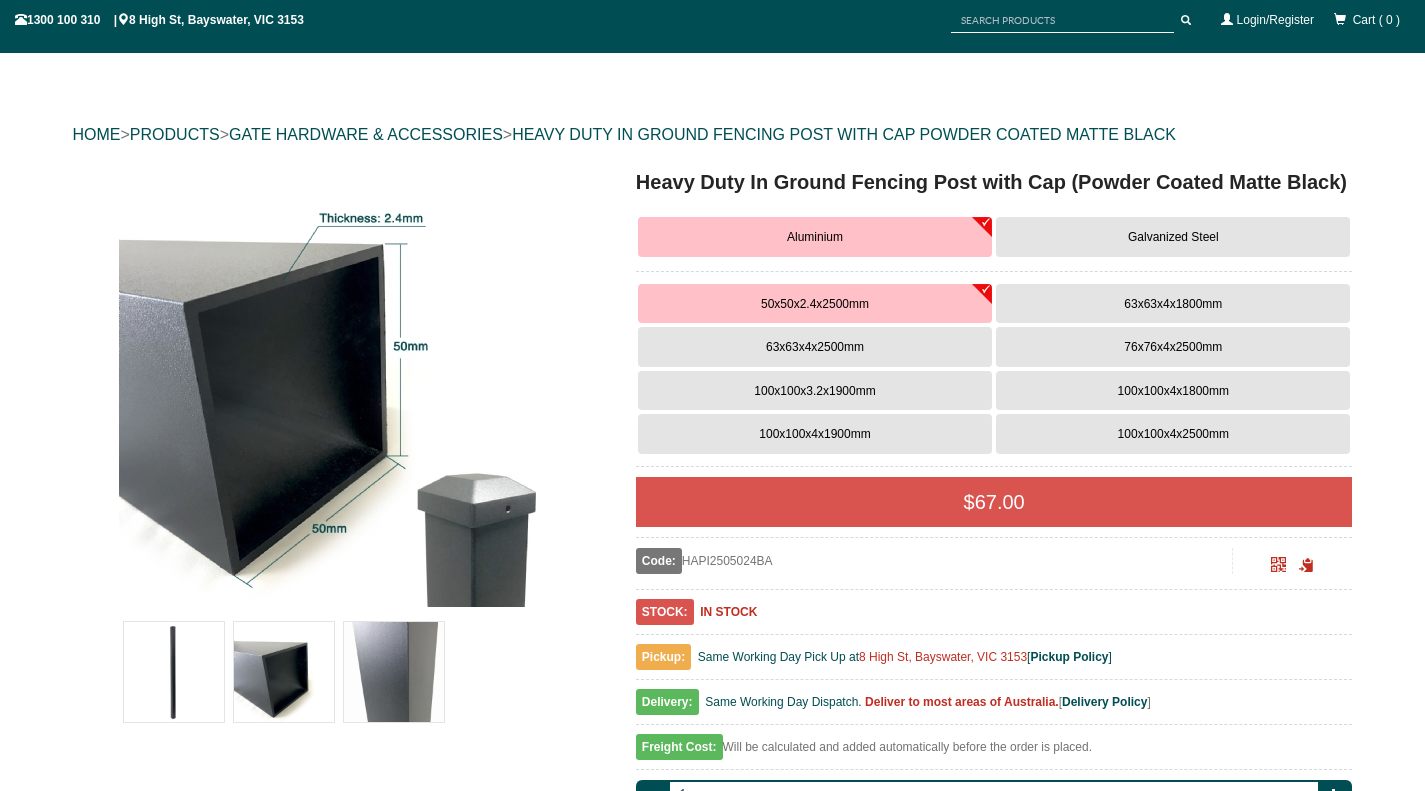 scroll, scrollTop: 422, scrollLeft: 0, axis: vertical 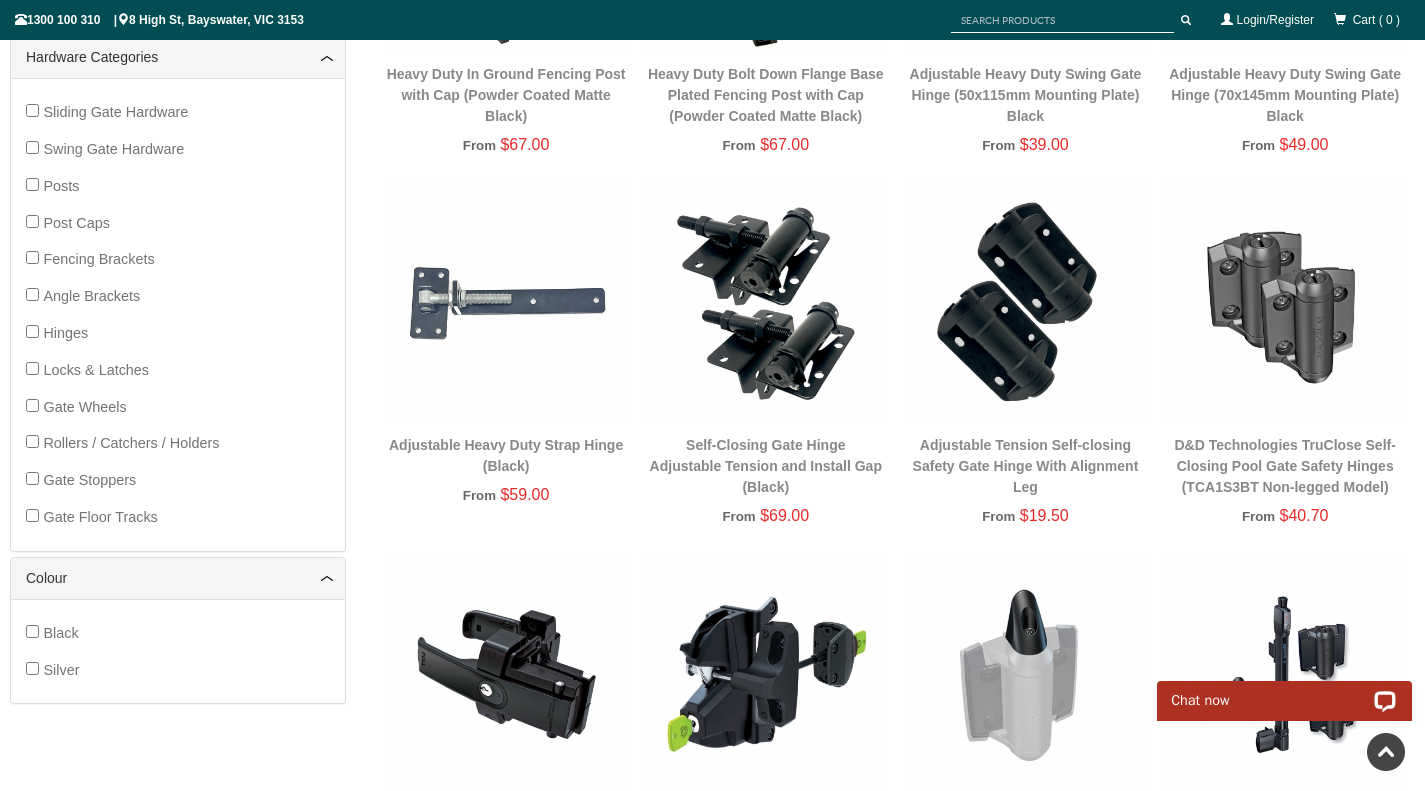 click on "D&D Technologies TruClose Self-Closing Pool Gate Safety Hinges (TCA1S3BT Non-legged Model)" at bounding box center [1284, 466] 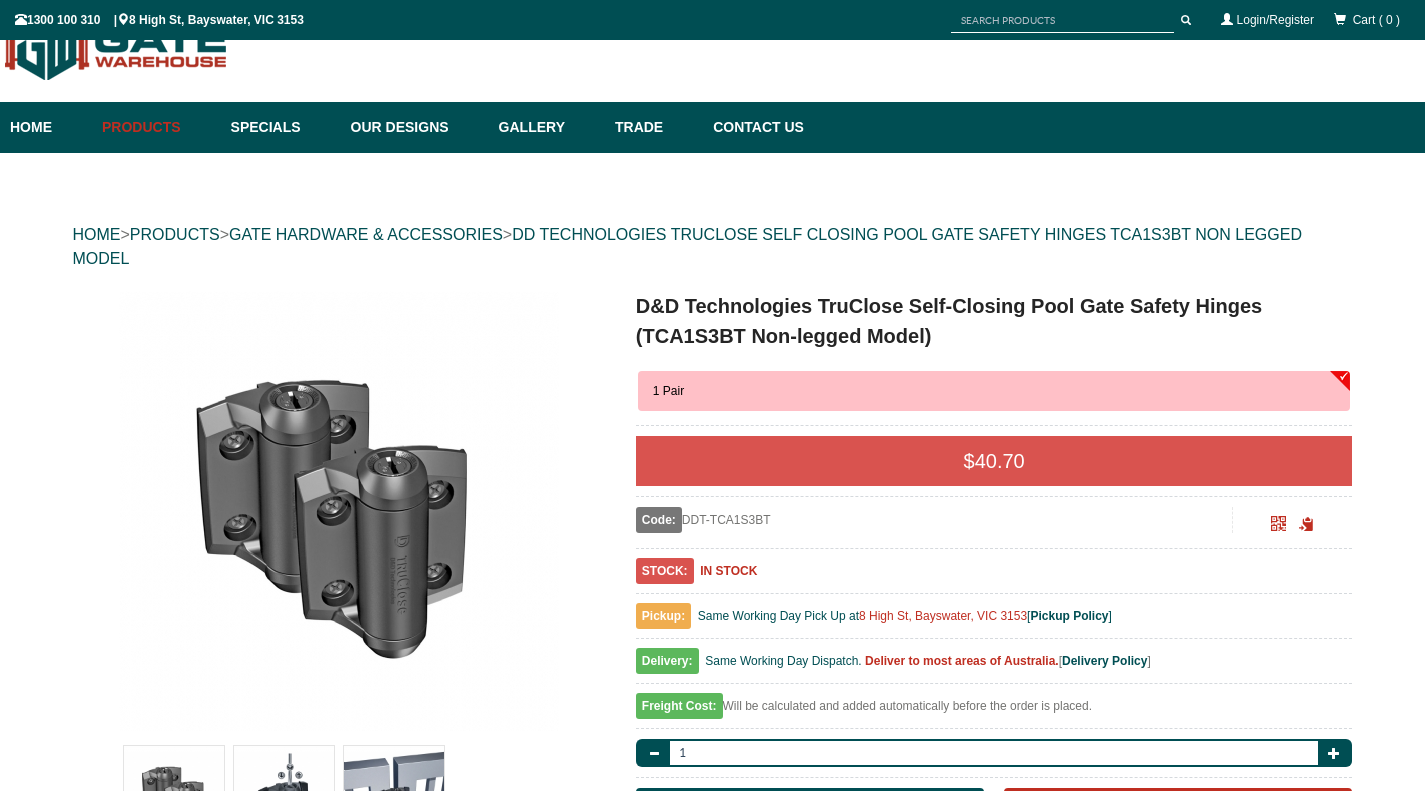 scroll, scrollTop: 450, scrollLeft: 0, axis: vertical 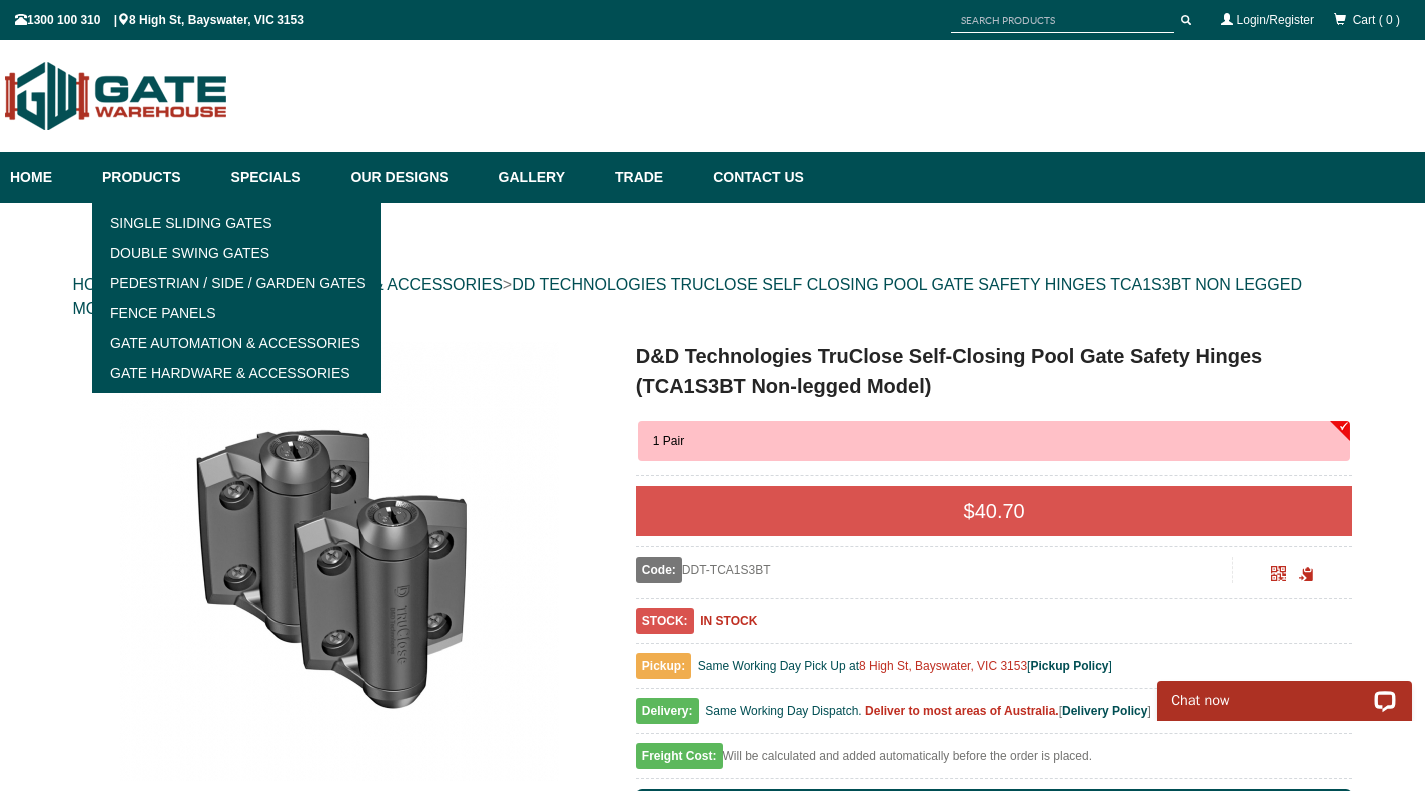 click on "Pedestrian / Side / Garden Gates" at bounding box center (236, 283) 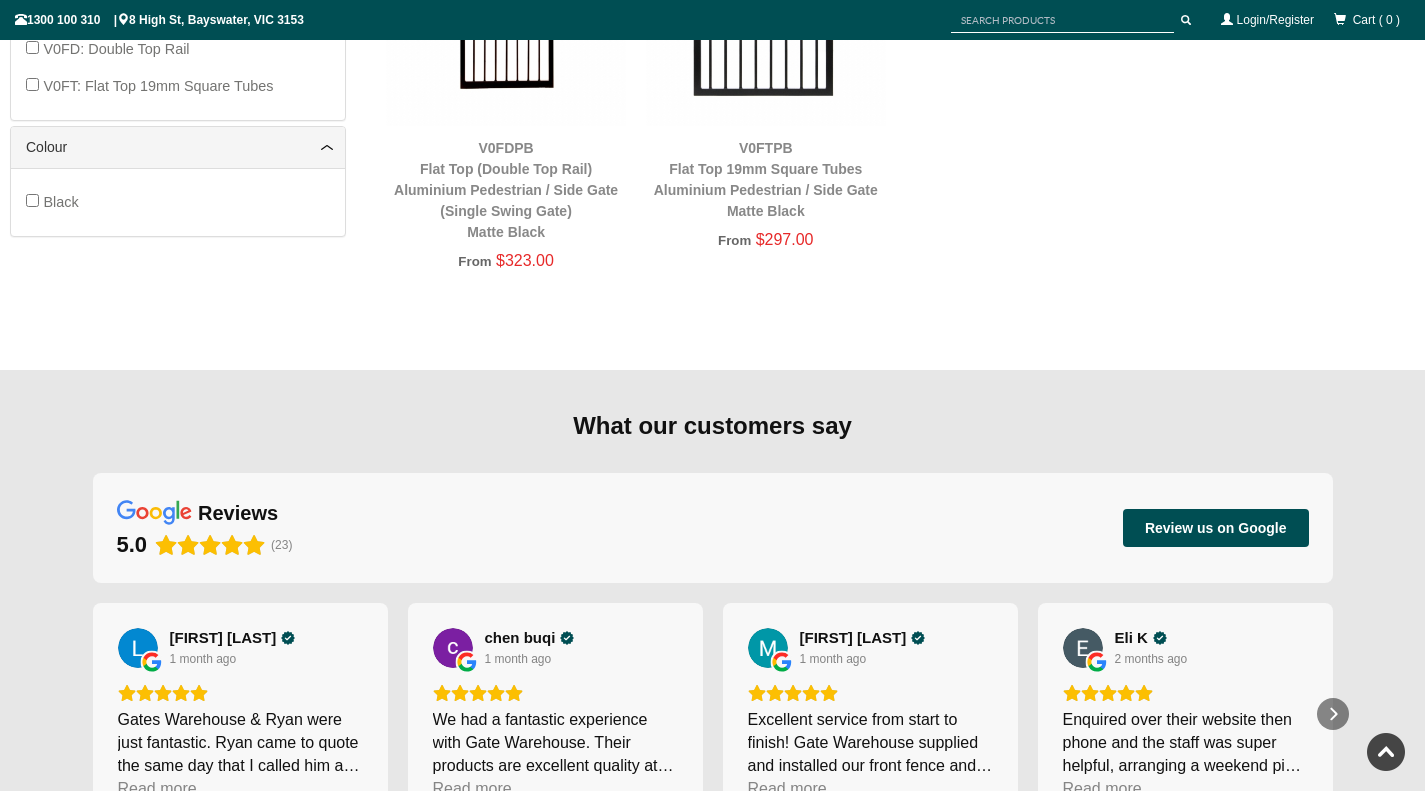 scroll, scrollTop: 423, scrollLeft: 0, axis: vertical 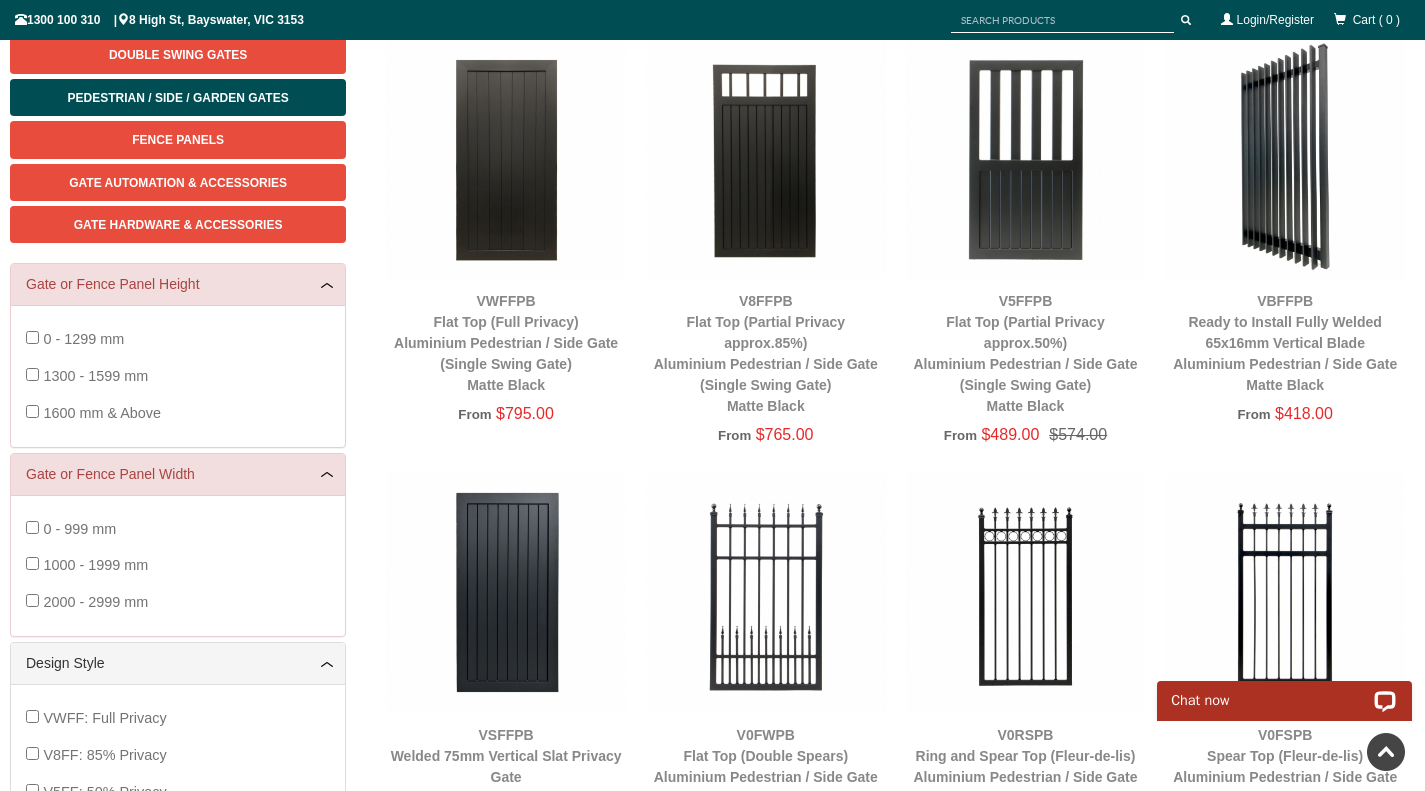 click on "VBFFPB Ready to Install Fully Welded 65x16mm Vertical Blade Aluminium Pedestrian / Side Gate Matte Black" at bounding box center (1285, 343) 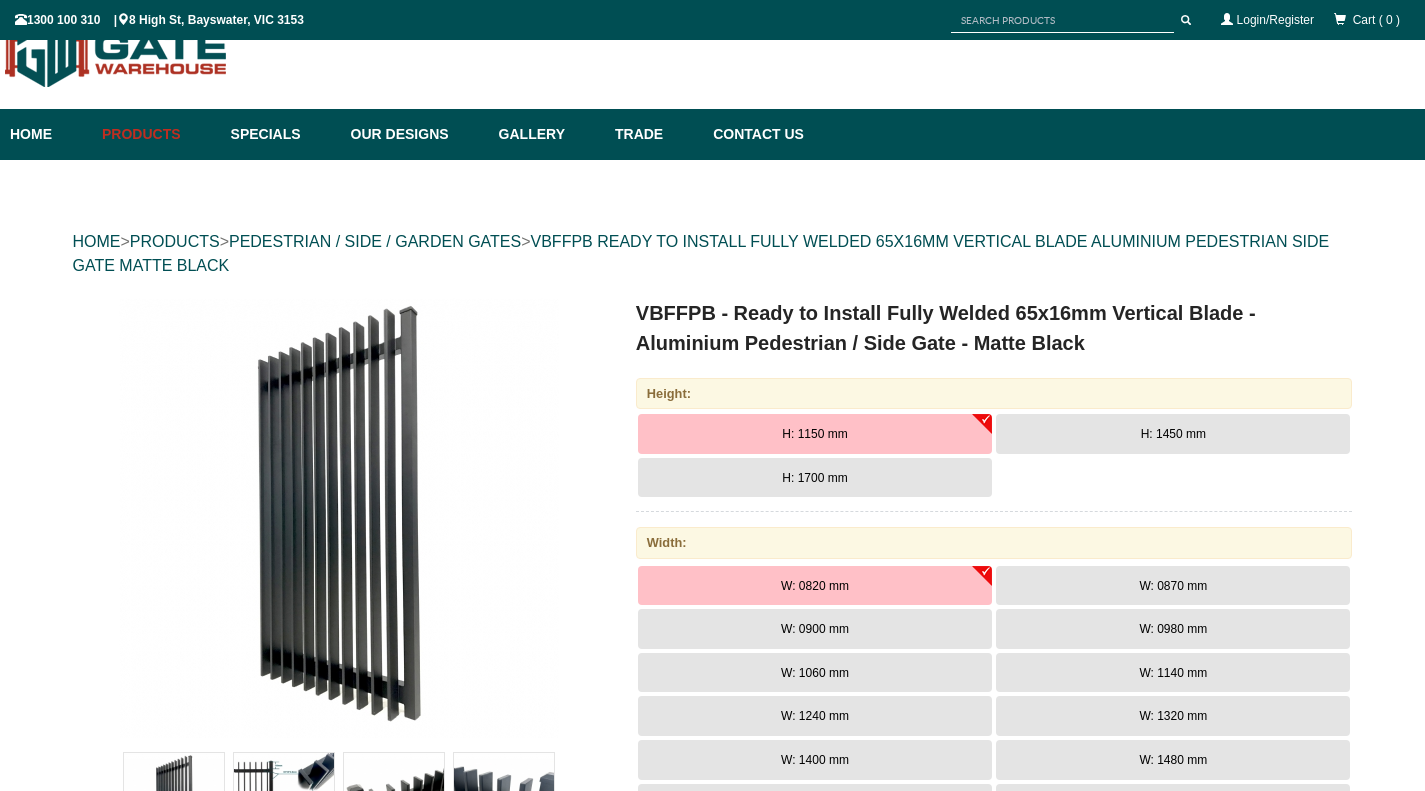 scroll, scrollTop: 50, scrollLeft: 0, axis: vertical 